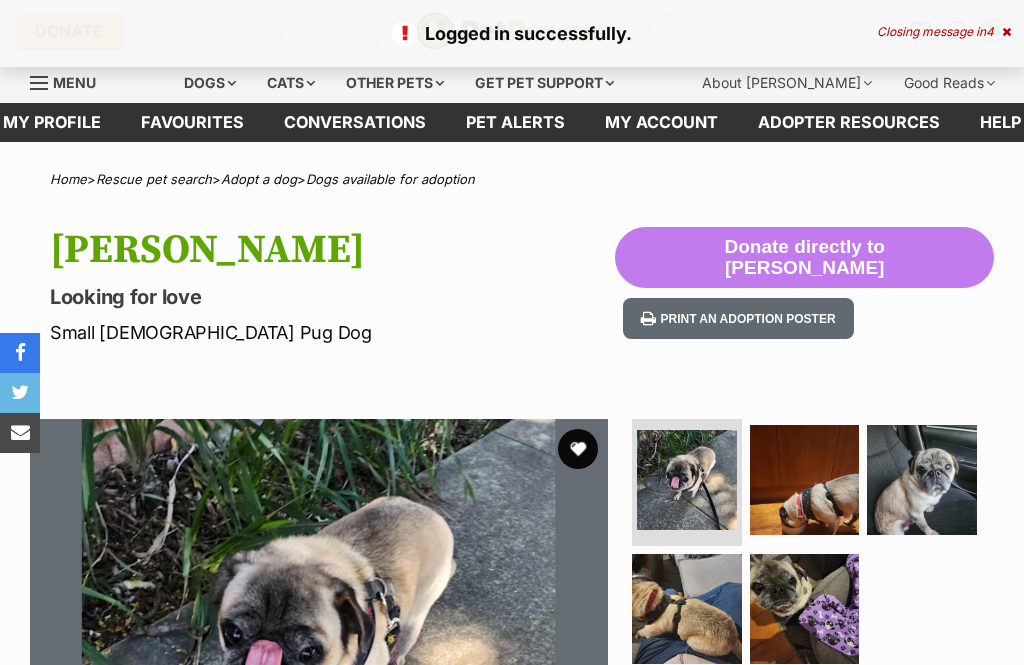 scroll, scrollTop: 0, scrollLeft: 0, axis: both 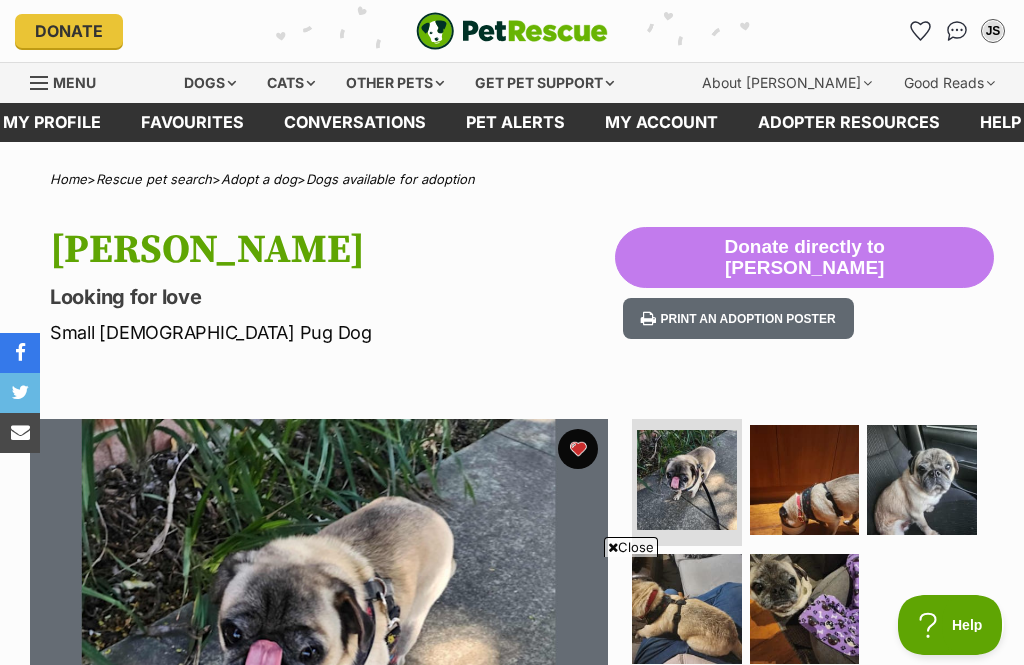 click on "Dogs available for adoption" at bounding box center (390, 179) 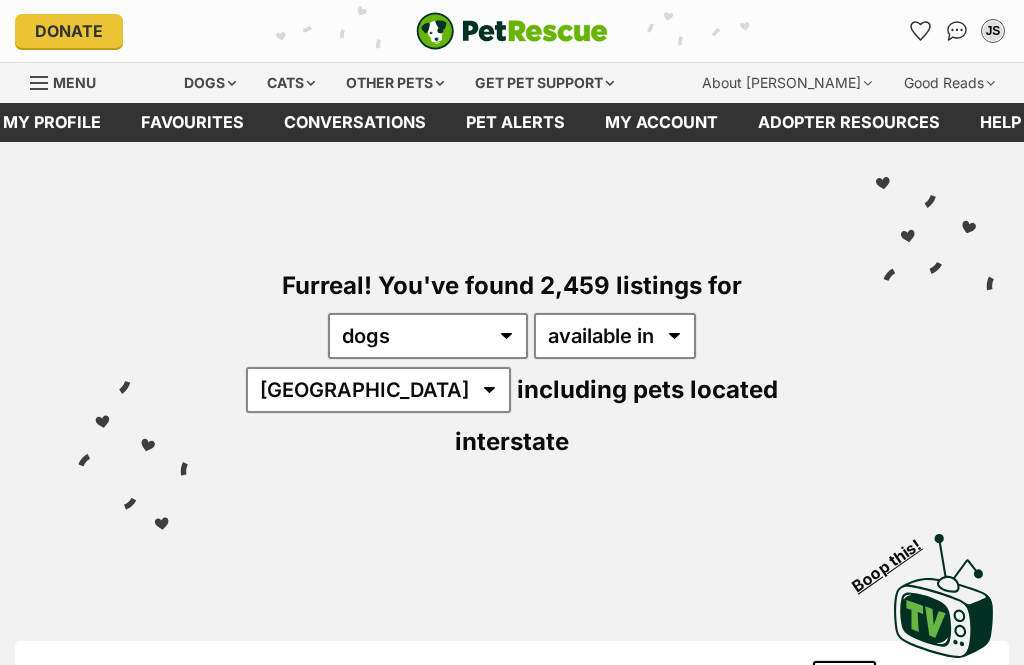 scroll, scrollTop: 0, scrollLeft: 0, axis: both 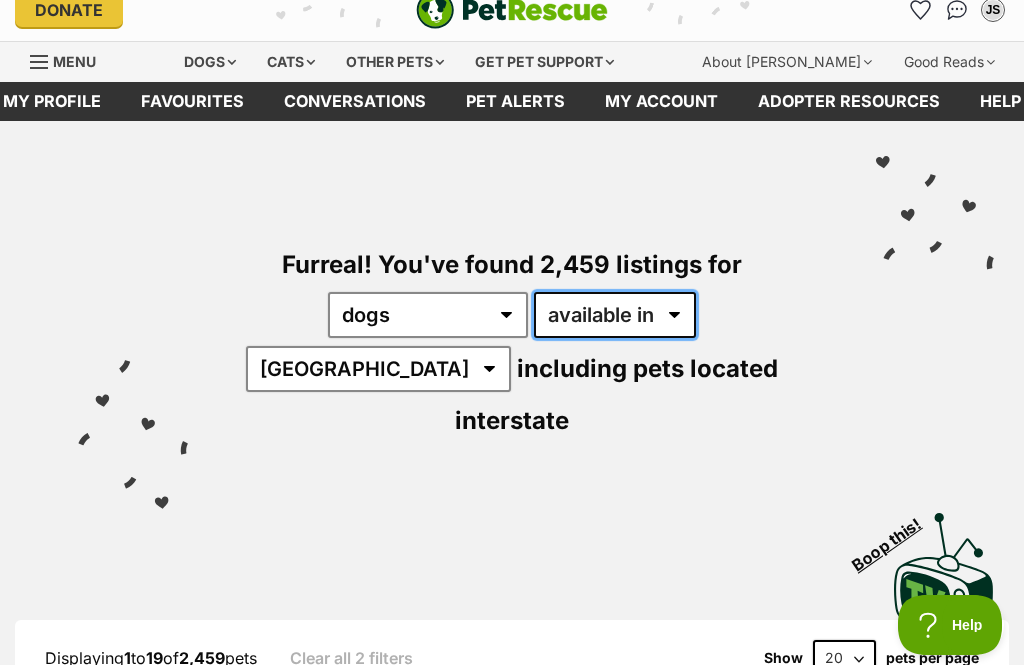 click on "available in
located in" at bounding box center (615, 315) 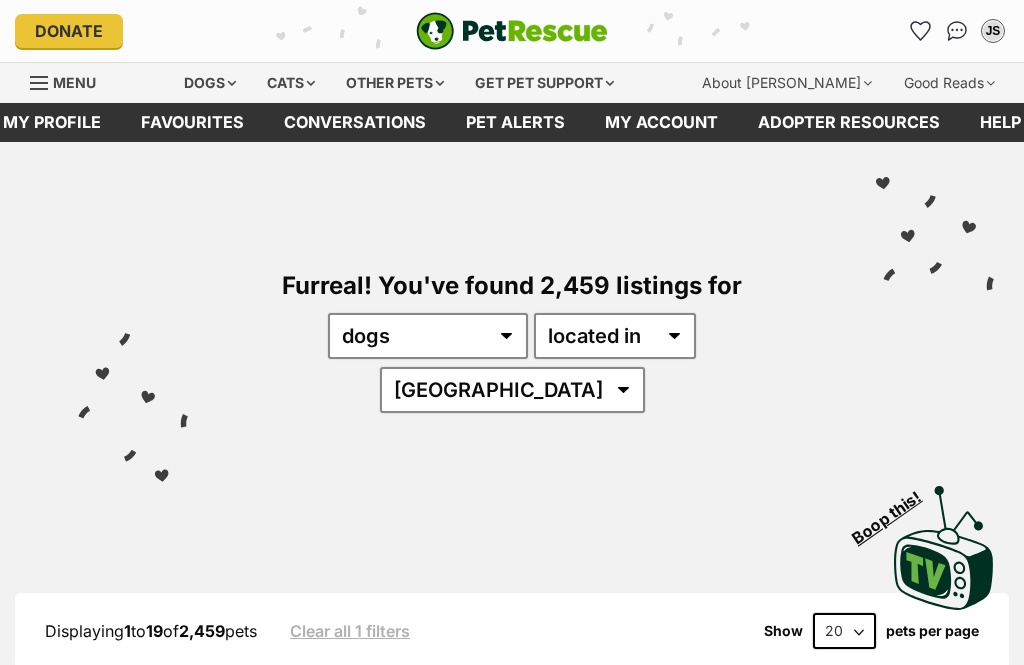 scroll, scrollTop: 0, scrollLeft: 0, axis: both 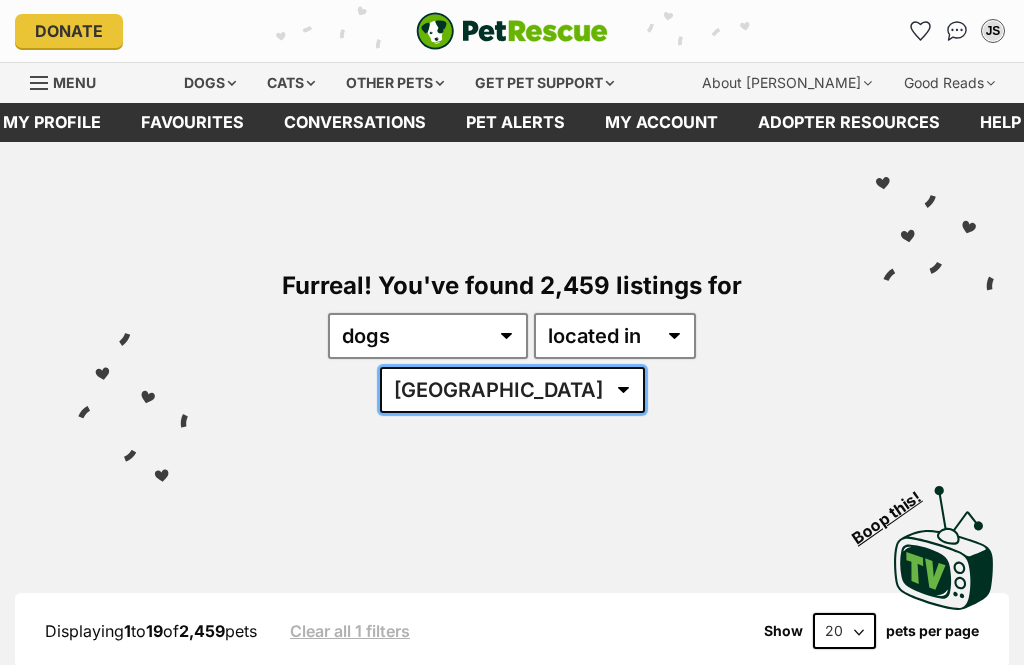 click on "[GEOGRAPHIC_DATA]
[GEOGRAPHIC_DATA]
[GEOGRAPHIC_DATA]
[GEOGRAPHIC_DATA]
[GEOGRAPHIC_DATA]
SA
[GEOGRAPHIC_DATA]
[GEOGRAPHIC_DATA]
[GEOGRAPHIC_DATA]" at bounding box center [512, 390] 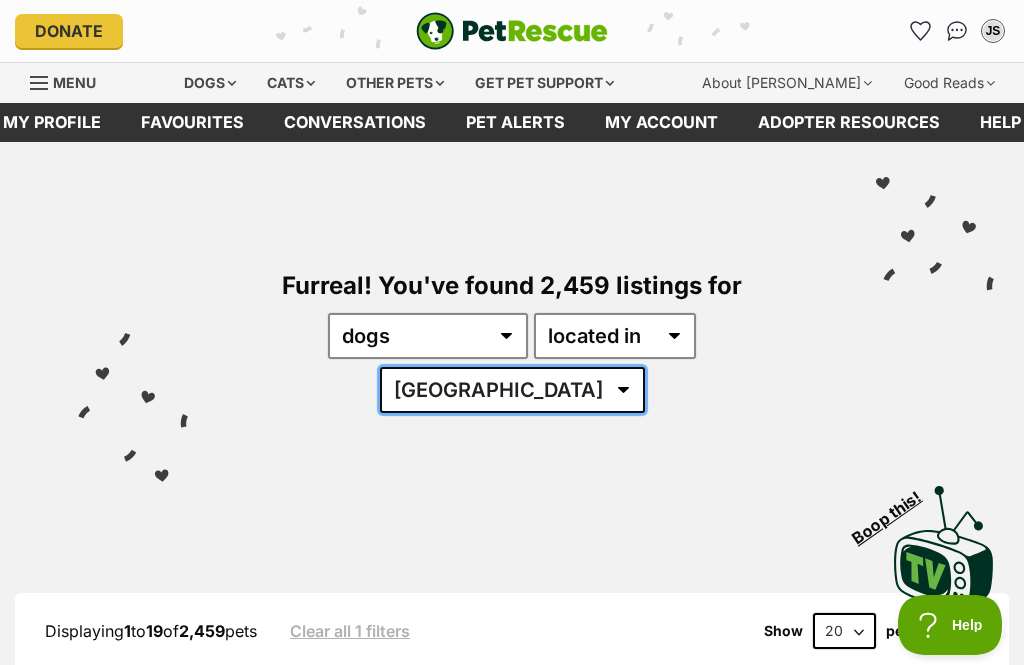 scroll, scrollTop: 0, scrollLeft: 0, axis: both 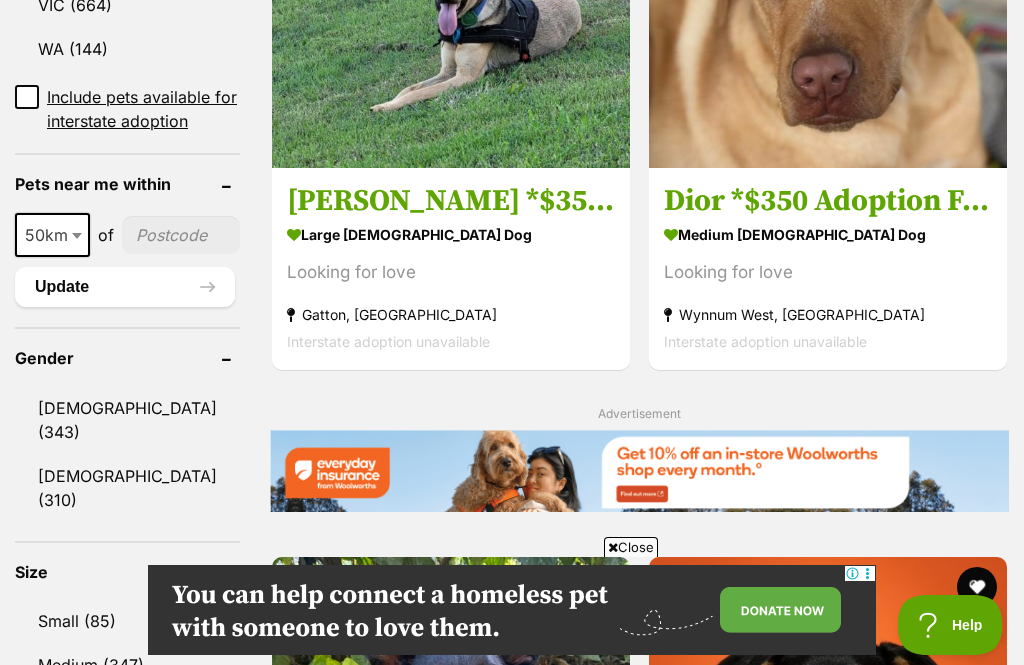 click on "50km" at bounding box center [52, 235] 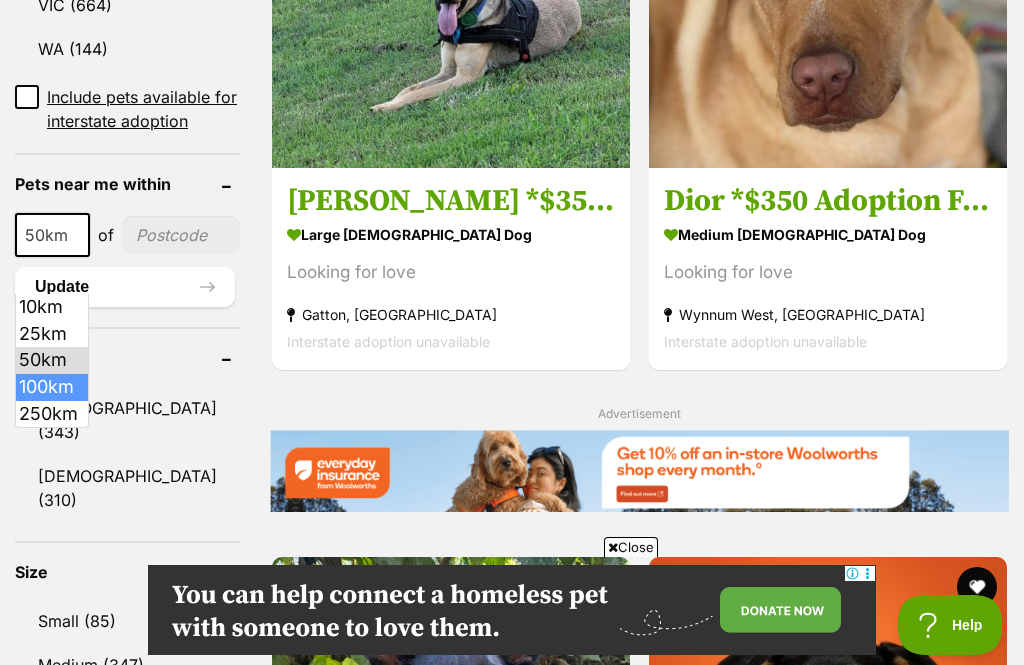 select on "100" 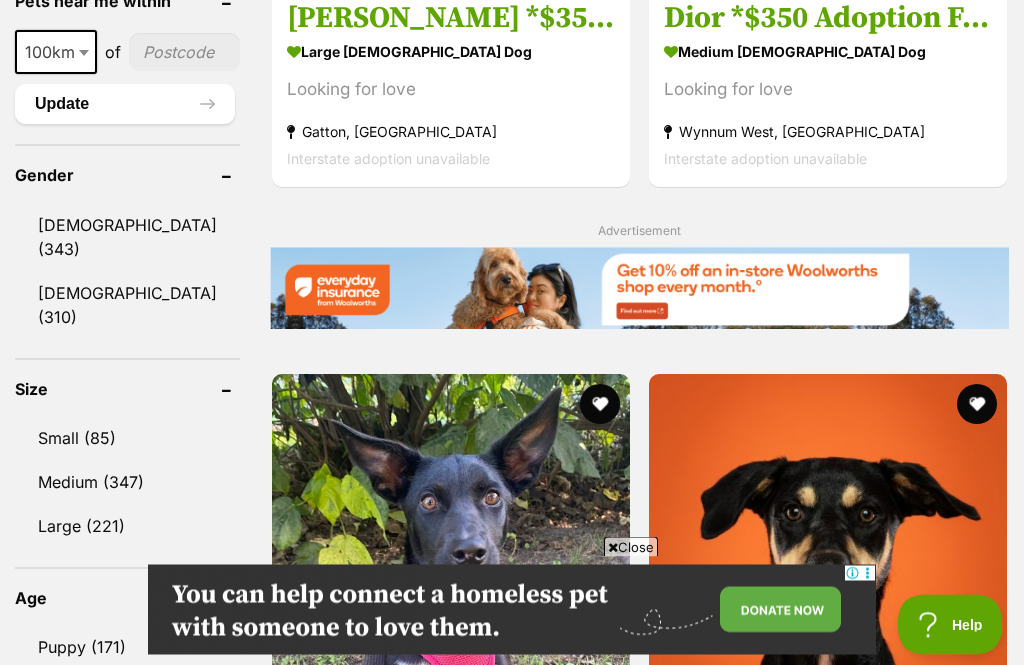 scroll, scrollTop: 1659, scrollLeft: 0, axis: vertical 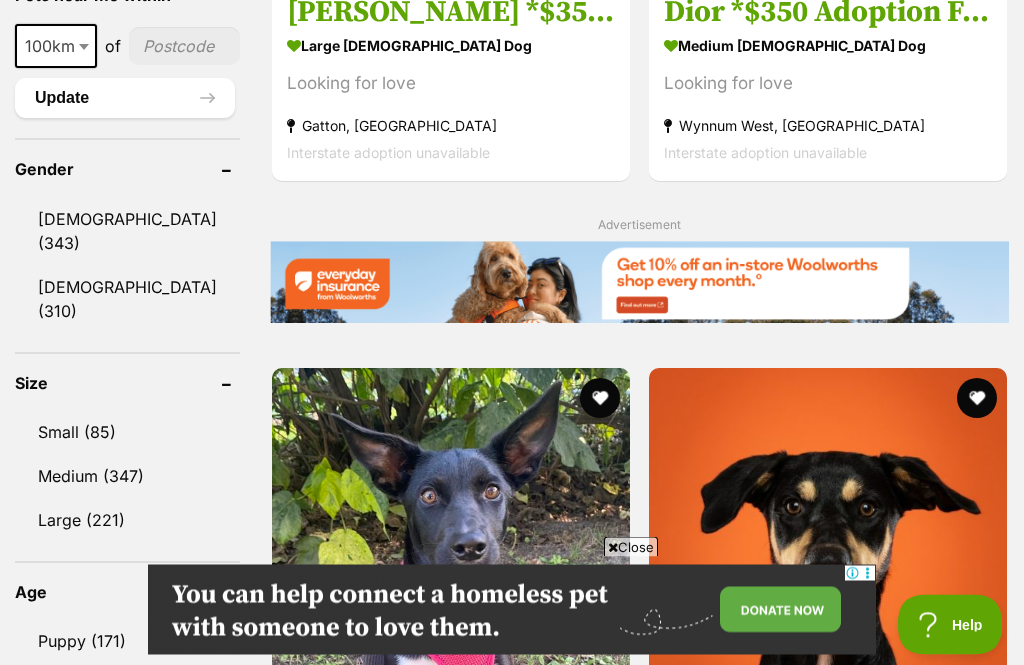 click on "Small (85)" at bounding box center (127, 433) 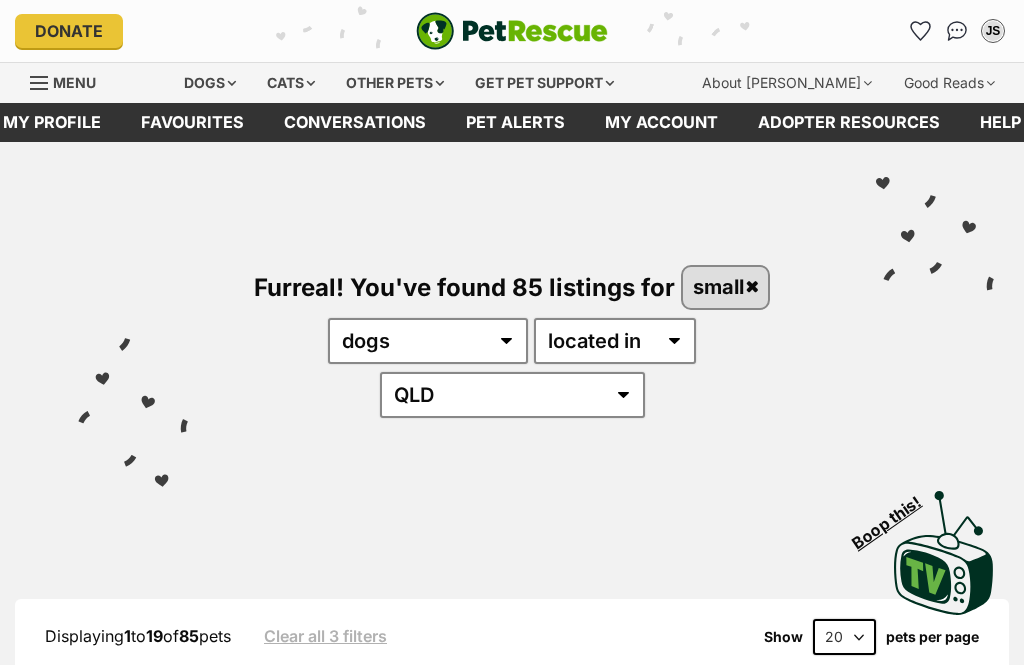 scroll, scrollTop: 0, scrollLeft: 0, axis: both 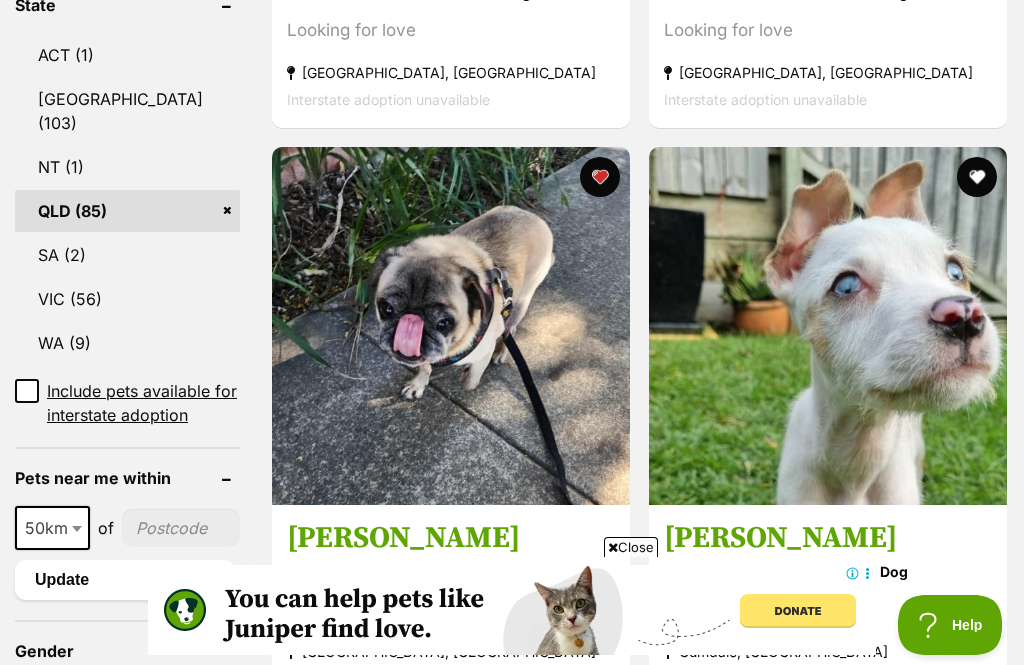 click on "Mindy" at bounding box center [828, 538] 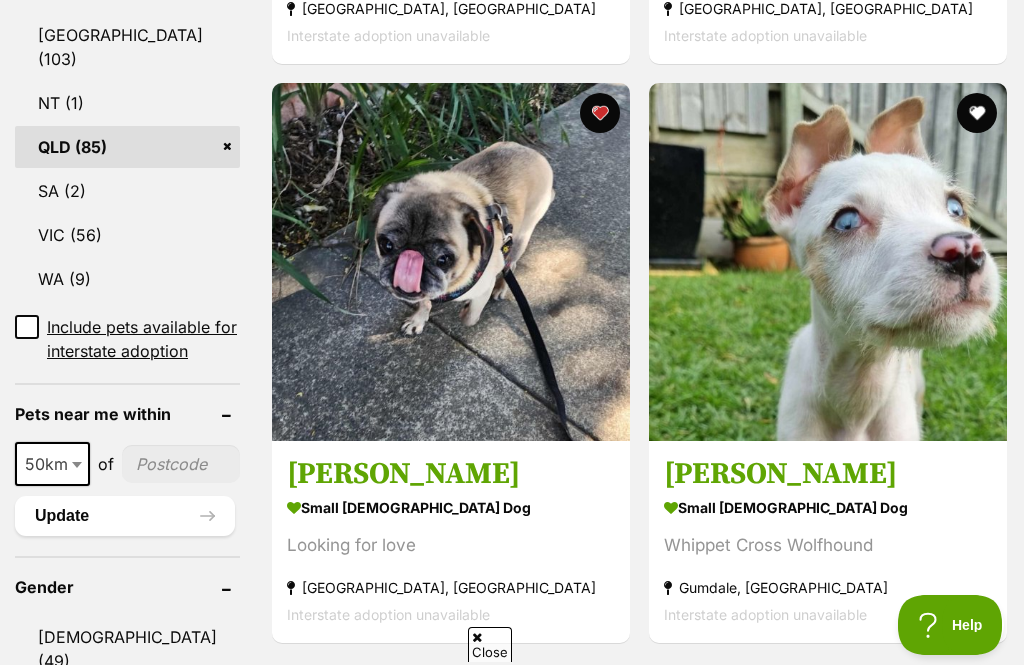 scroll, scrollTop: 0, scrollLeft: 0, axis: both 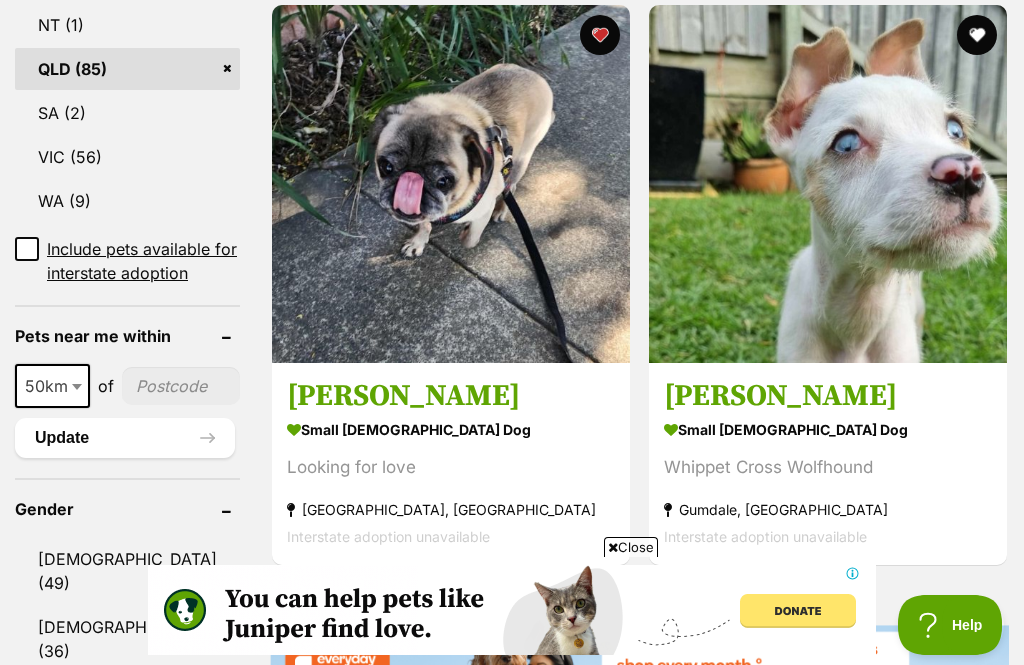 click at bounding box center [79, 386] 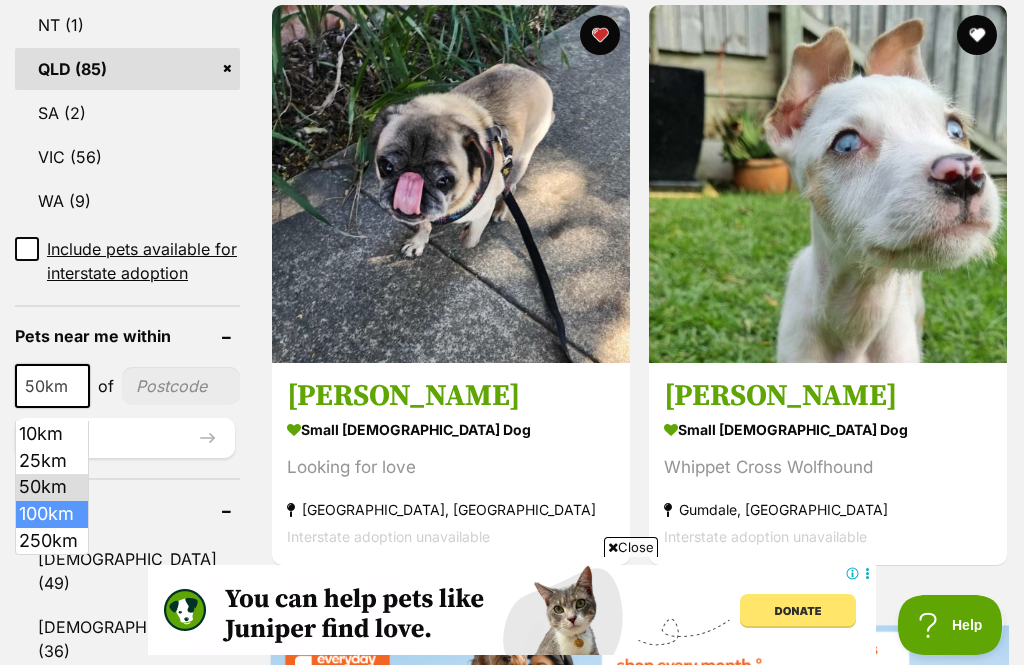 select on "100" 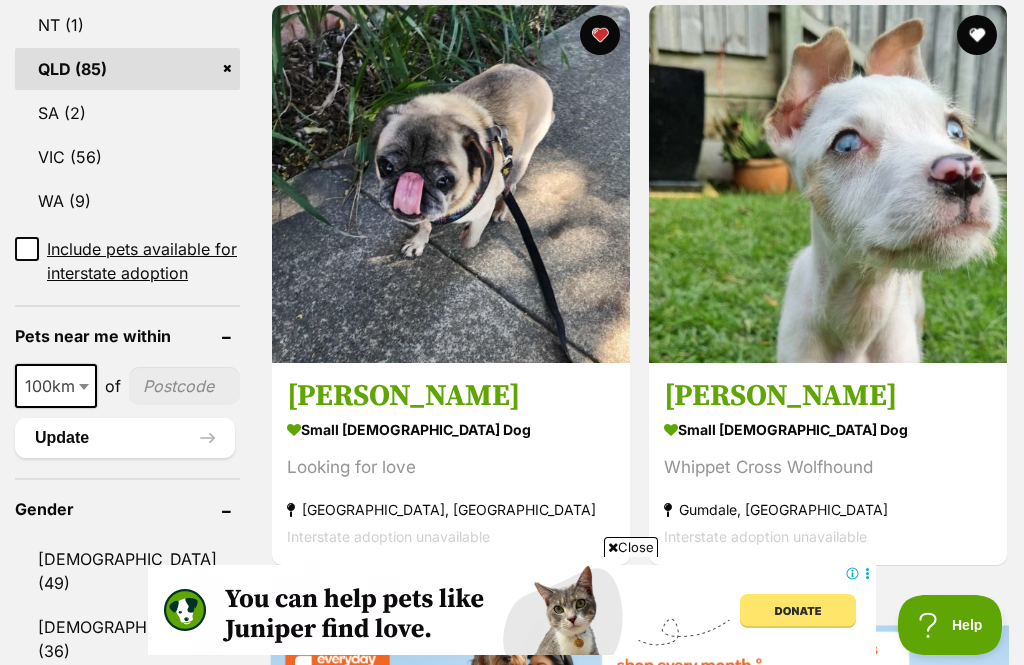 click at bounding box center (184, 386) 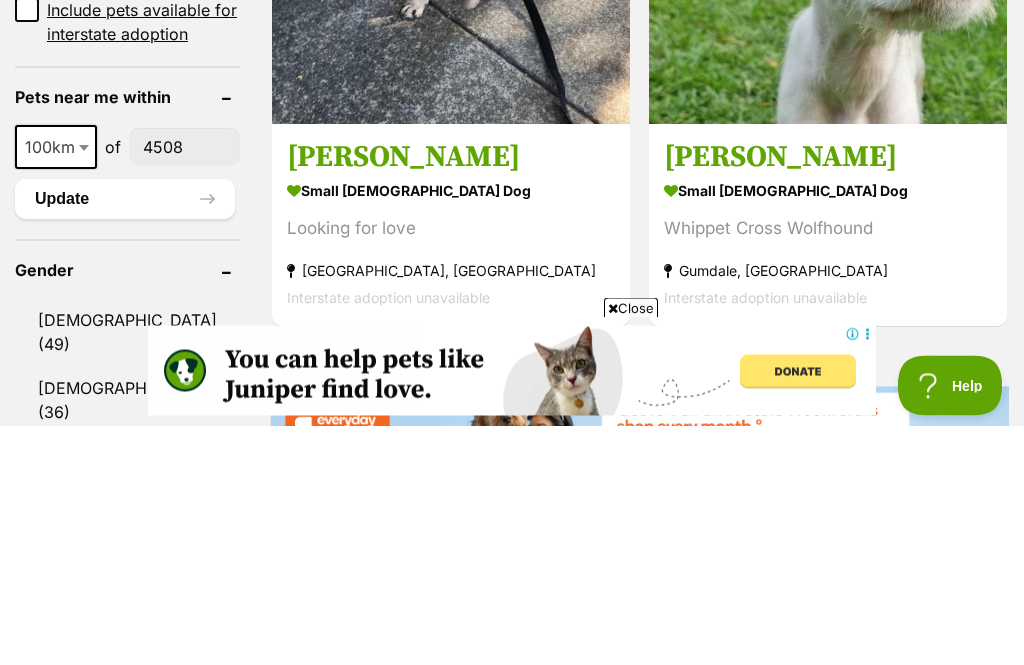 type on "4508" 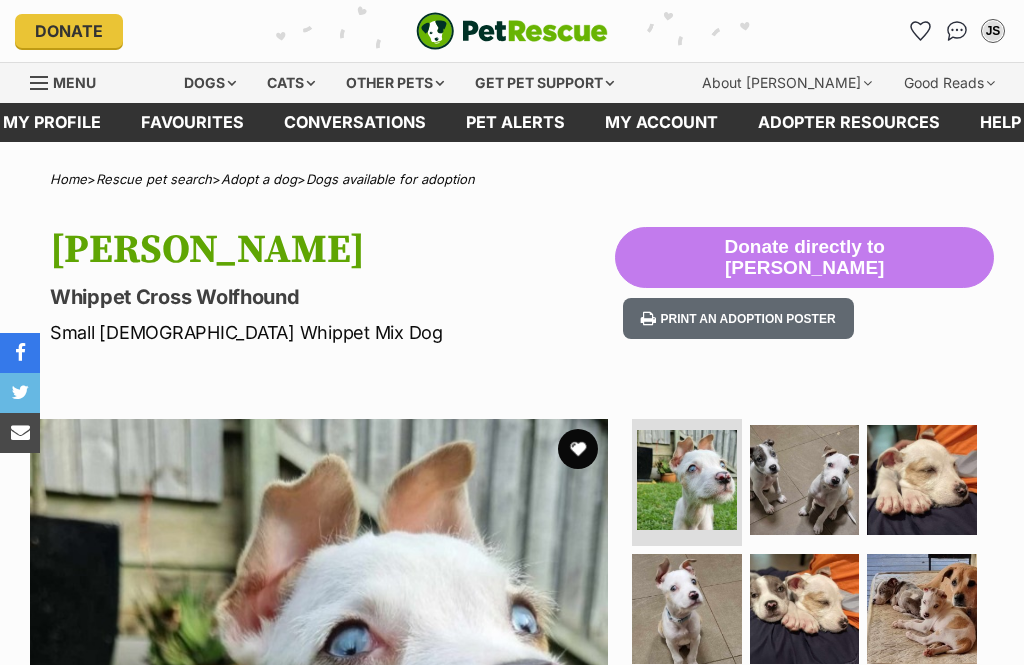 scroll, scrollTop: 0, scrollLeft: 0, axis: both 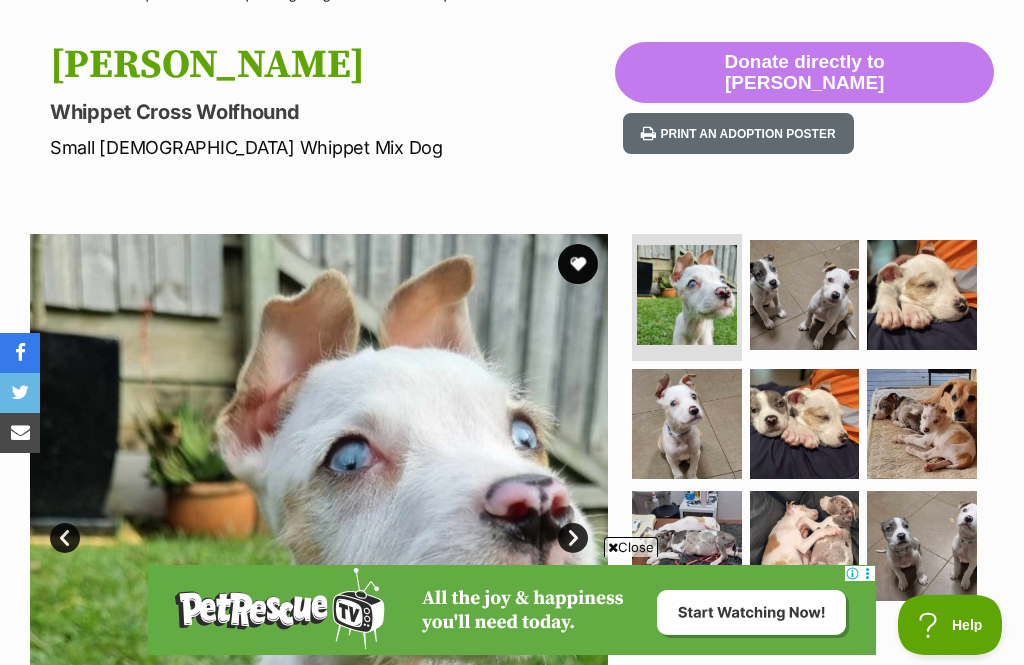 click at bounding box center [805, 295] 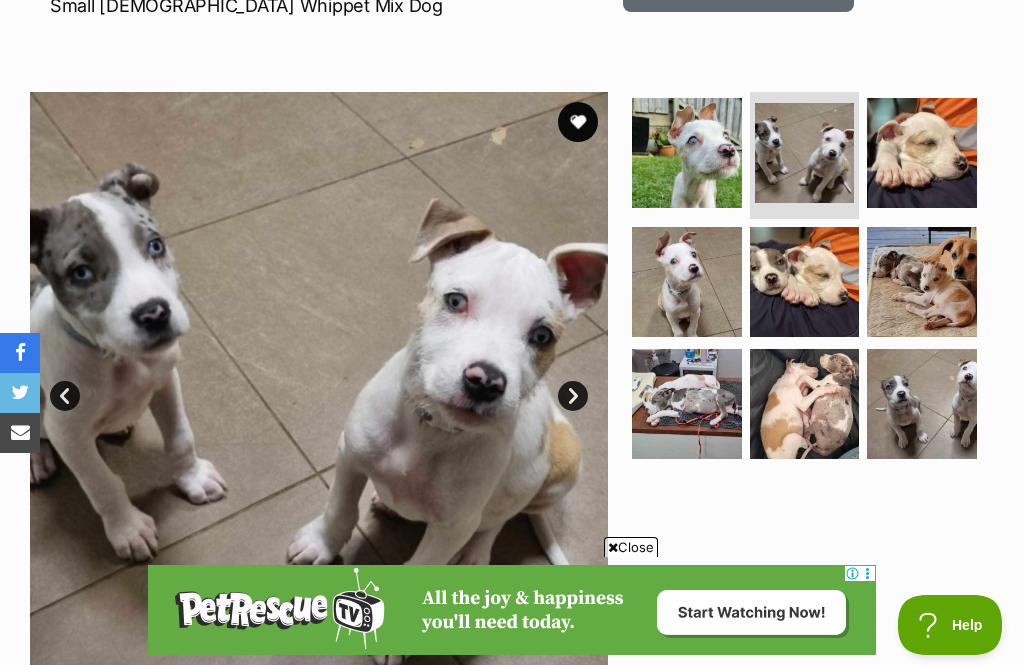 scroll, scrollTop: 326, scrollLeft: 0, axis: vertical 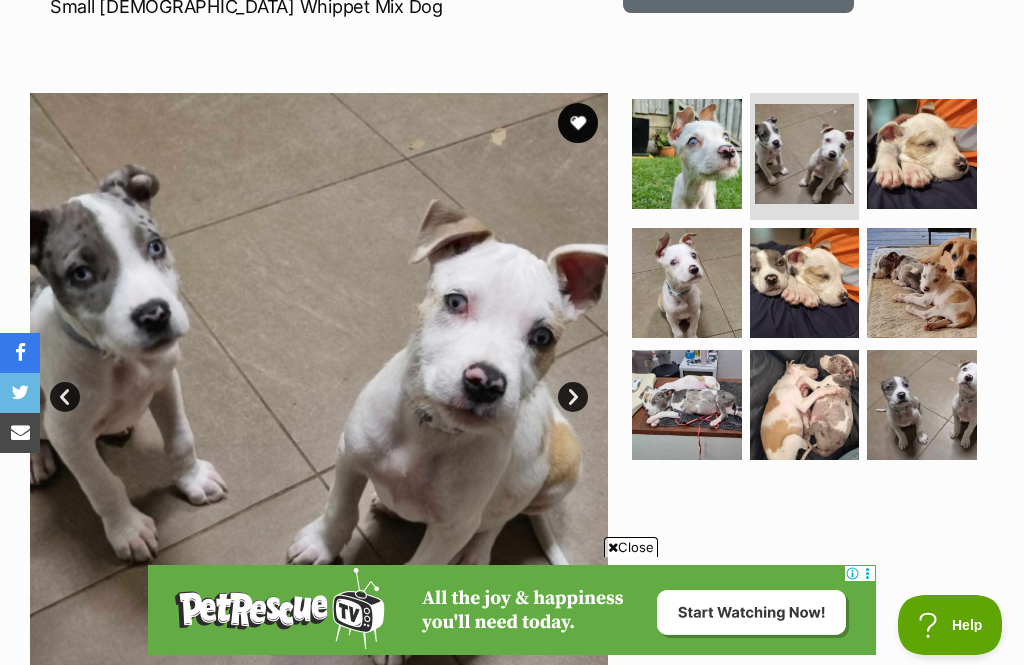 click at bounding box center (922, 154) 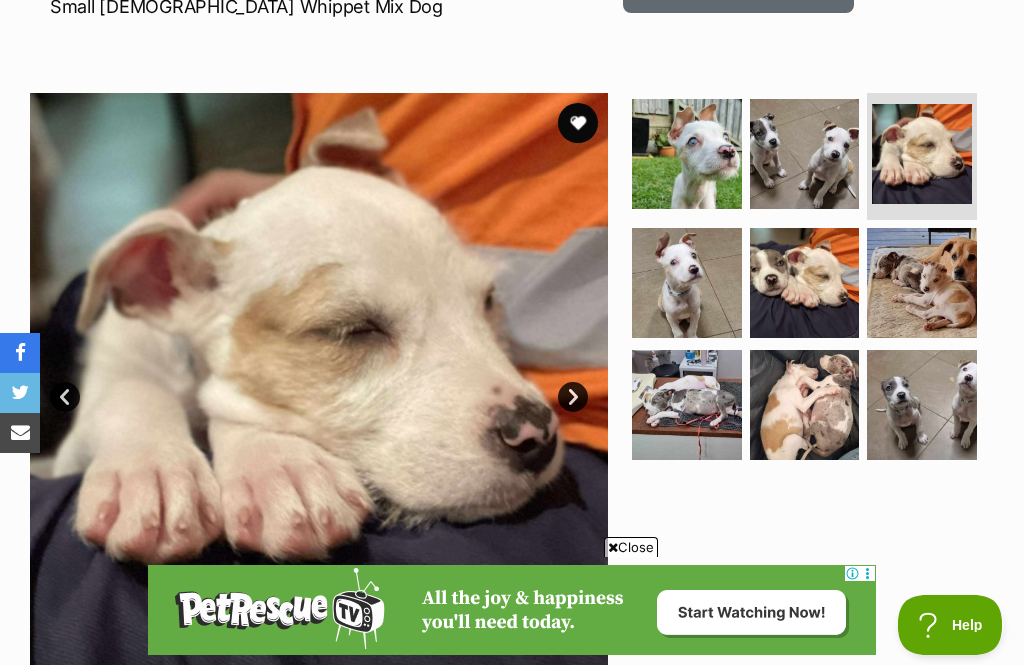 click at bounding box center (687, 283) 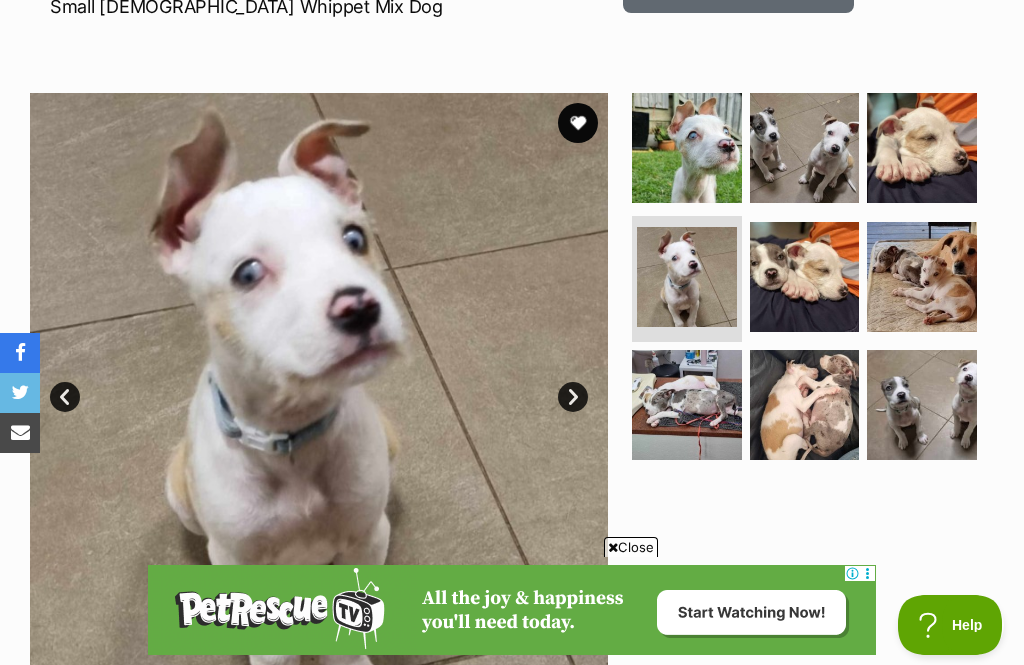 click at bounding box center (805, 277) 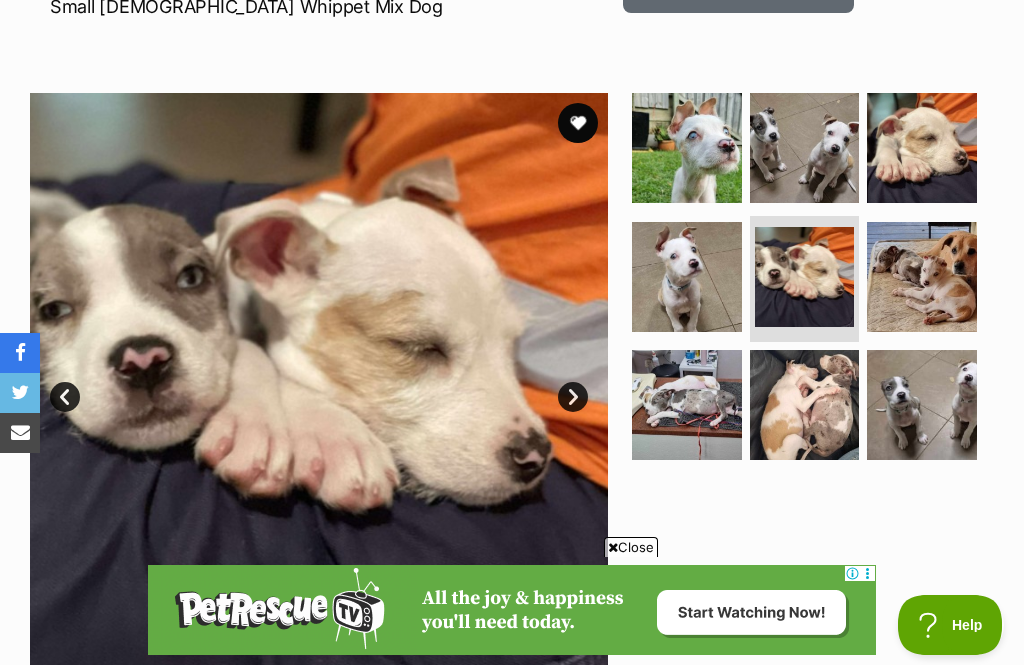 click at bounding box center (922, 277) 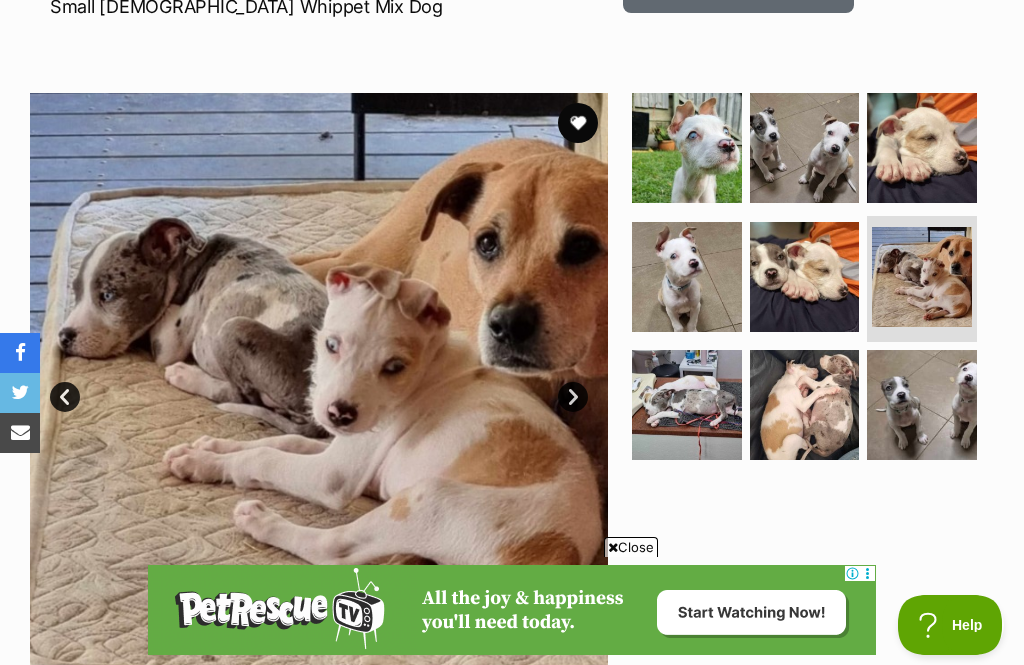 click at bounding box center (687, 405) 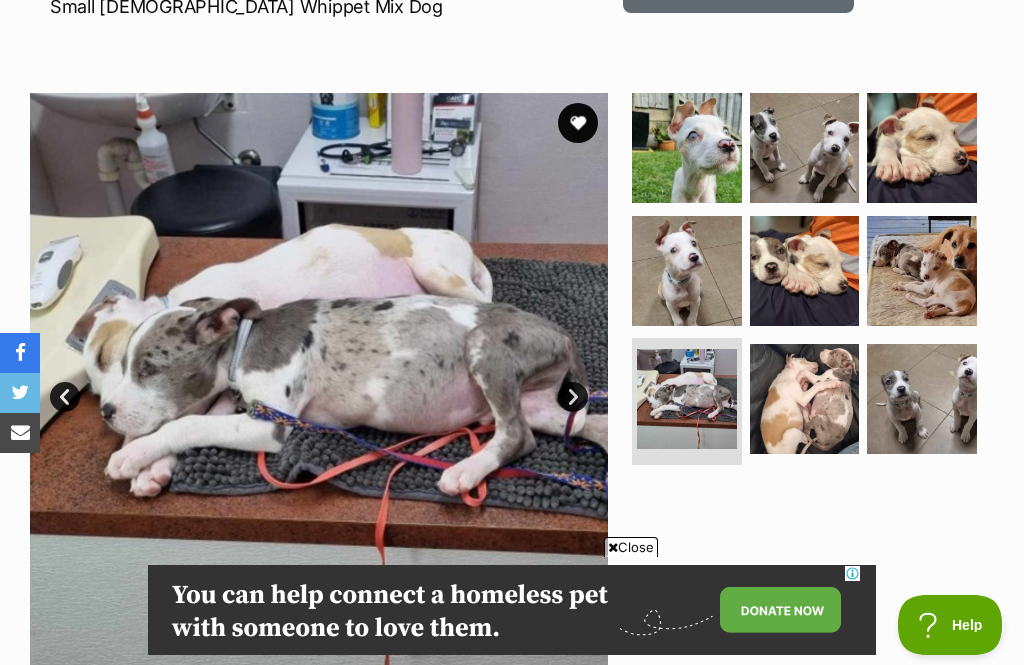 scroll, scrollTop: 0, scrollLeft: 0, axis: both 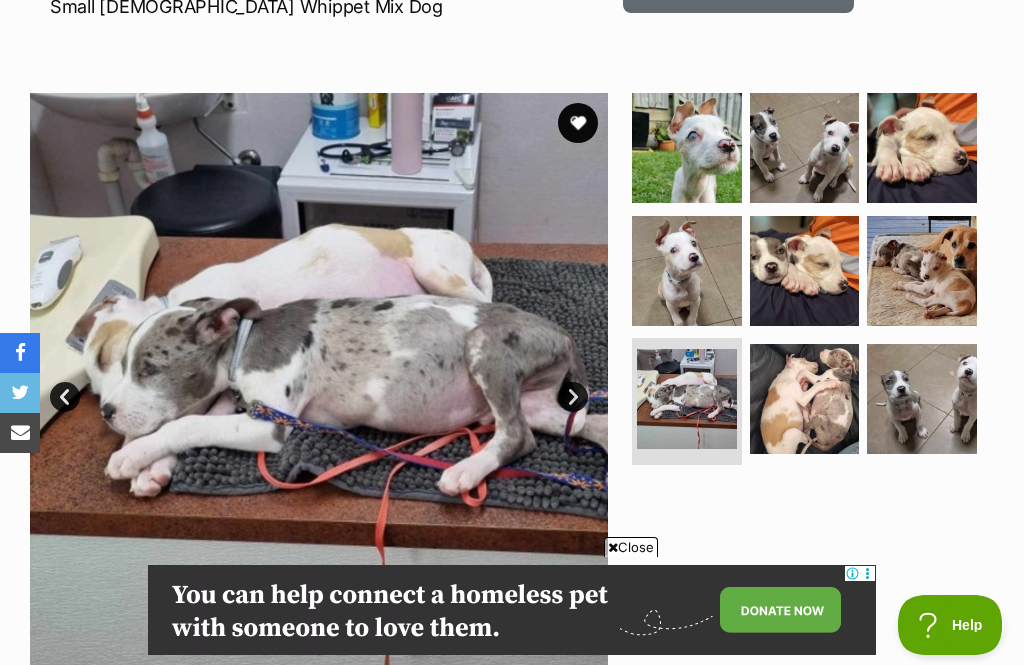 click at bounding box center [805, 399] 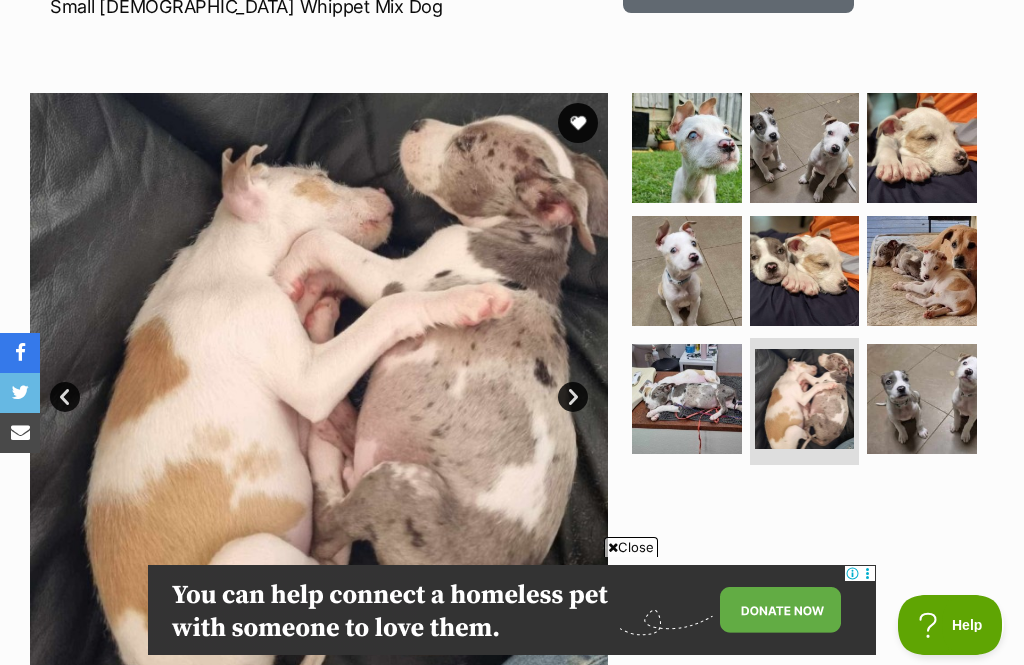 click at bounding box center (922, 399) 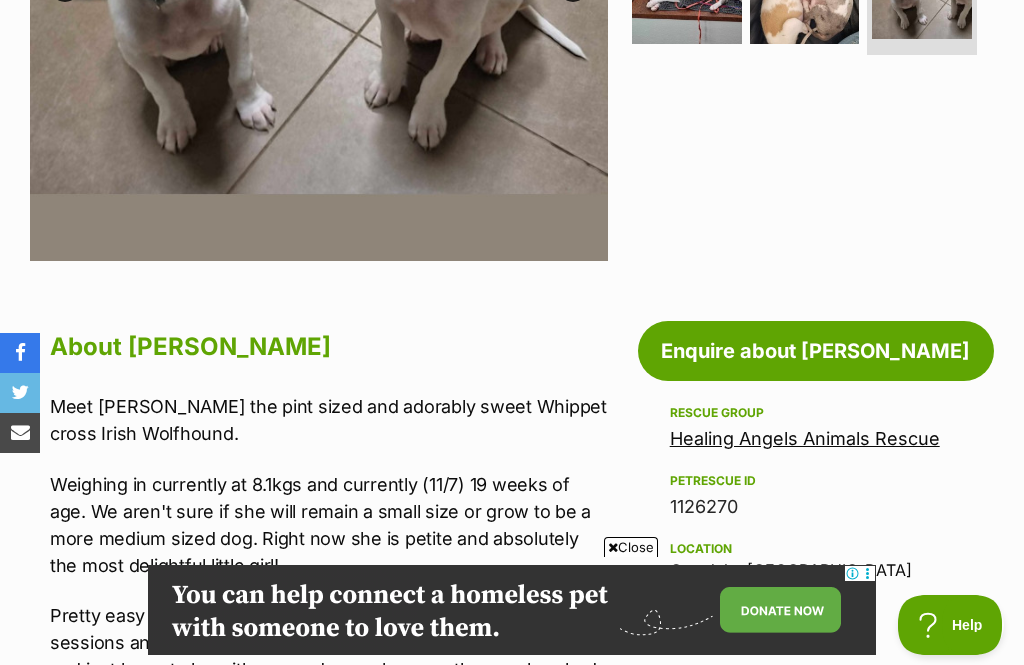 scroll, scrollTop: 724, scrollLeft: 0, axis: vertical 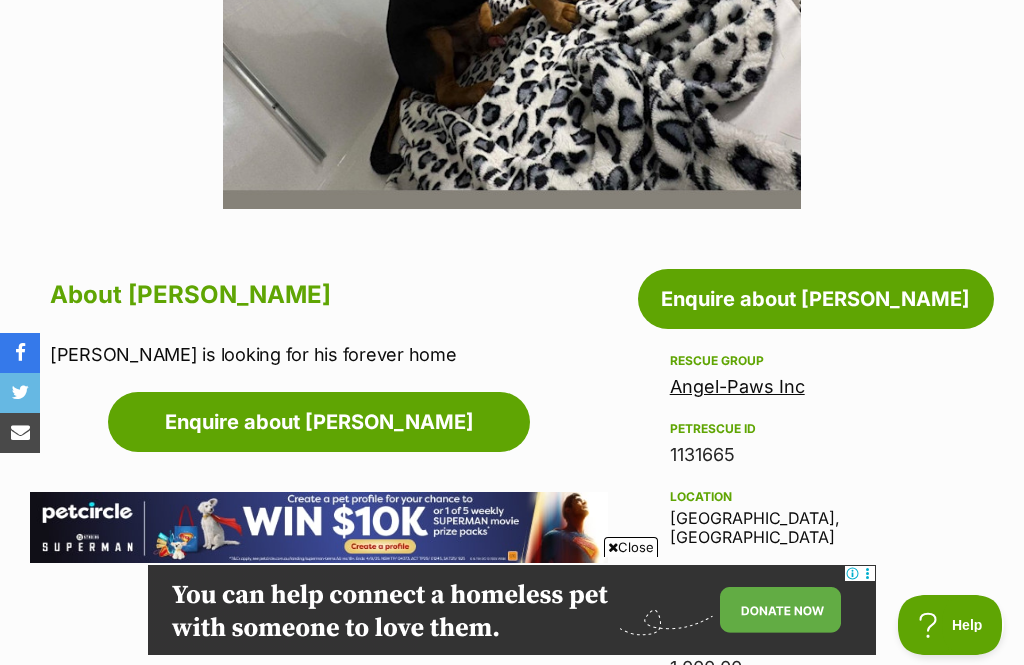 click on "Angel-Paws Inc" at bounding box center [737, 386] 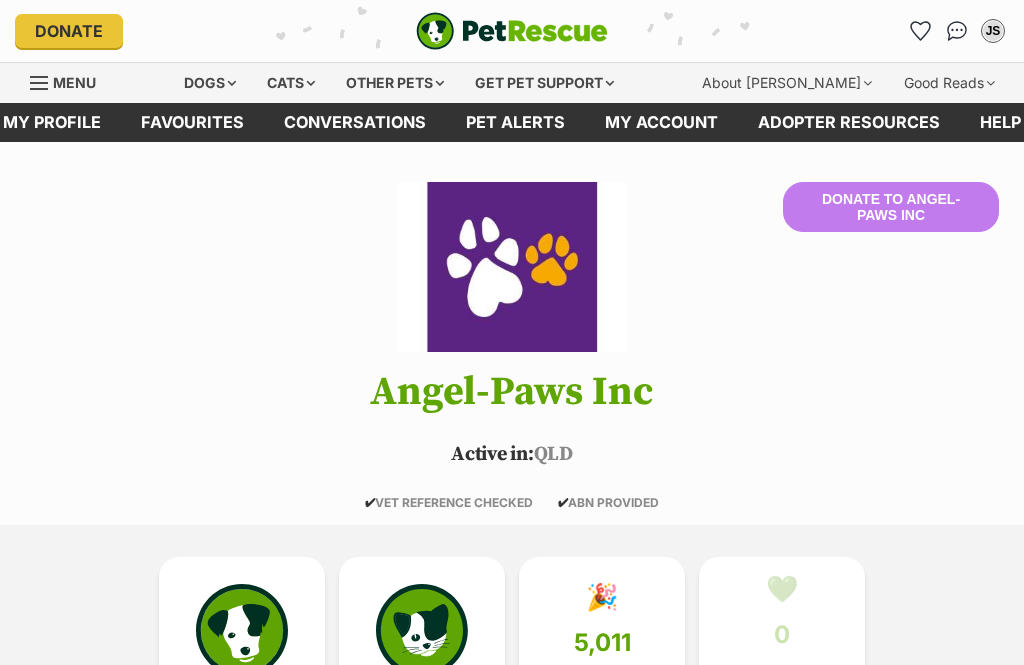 scroll, scrollTop: 0, scrollLeft: 0, axis: both 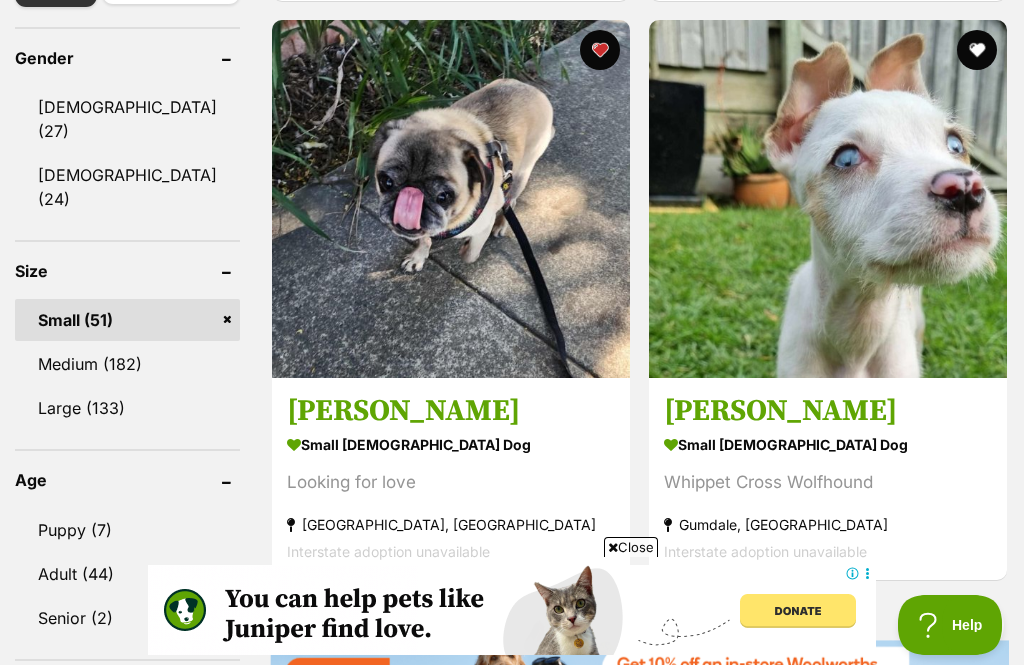 click on "Qball" at bounding box center (451, 1158) 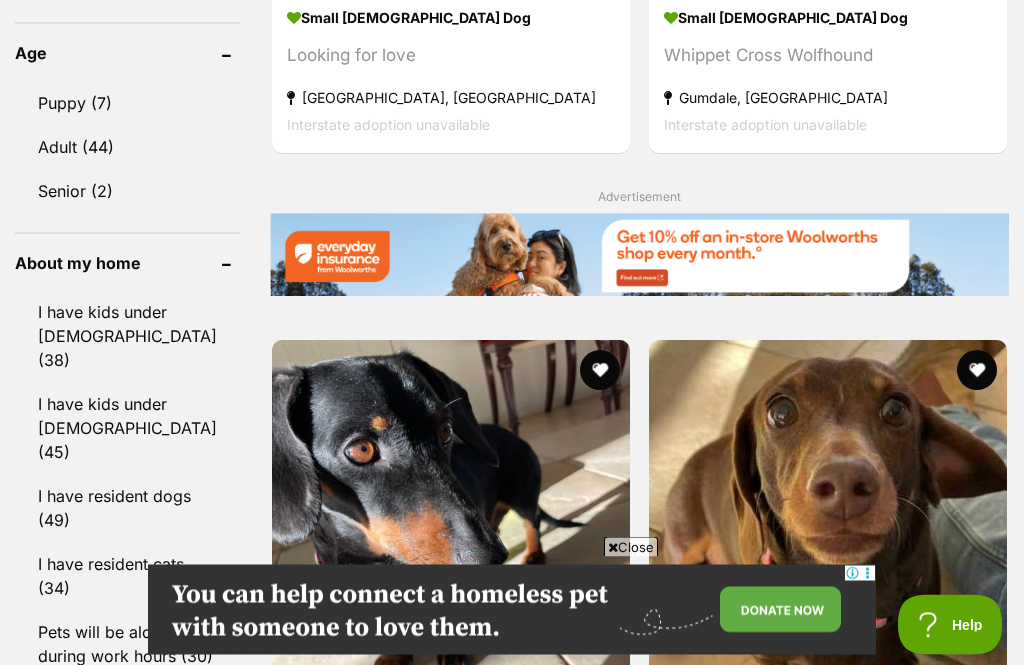 scroll, scrollTop: 1639, scrollLeft: 0, axis: vertical 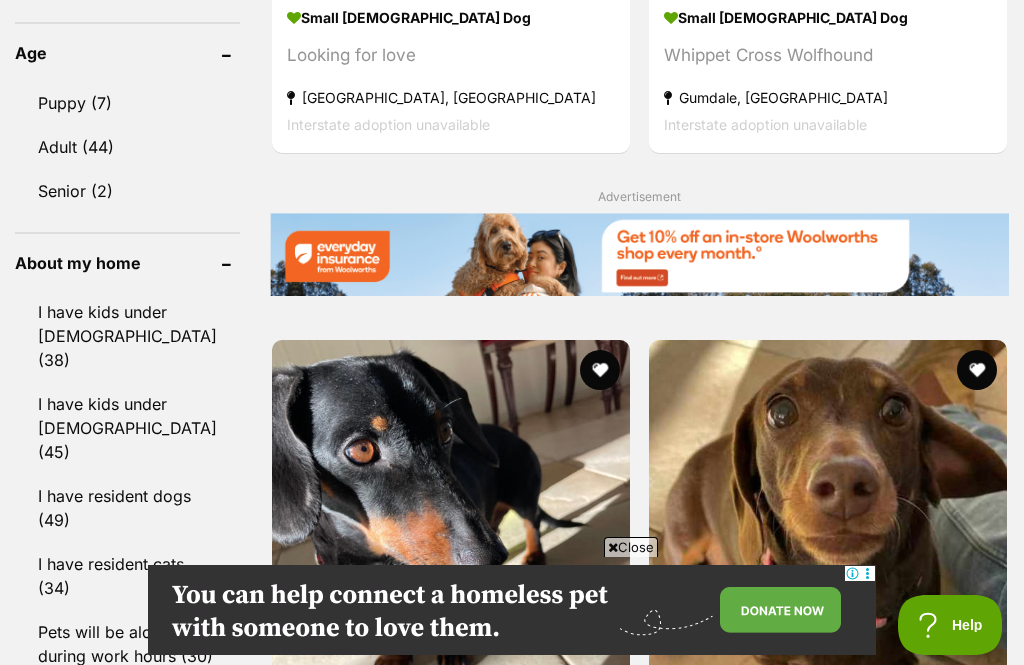 click on "Minnie" at bounding box center [828, 1311] 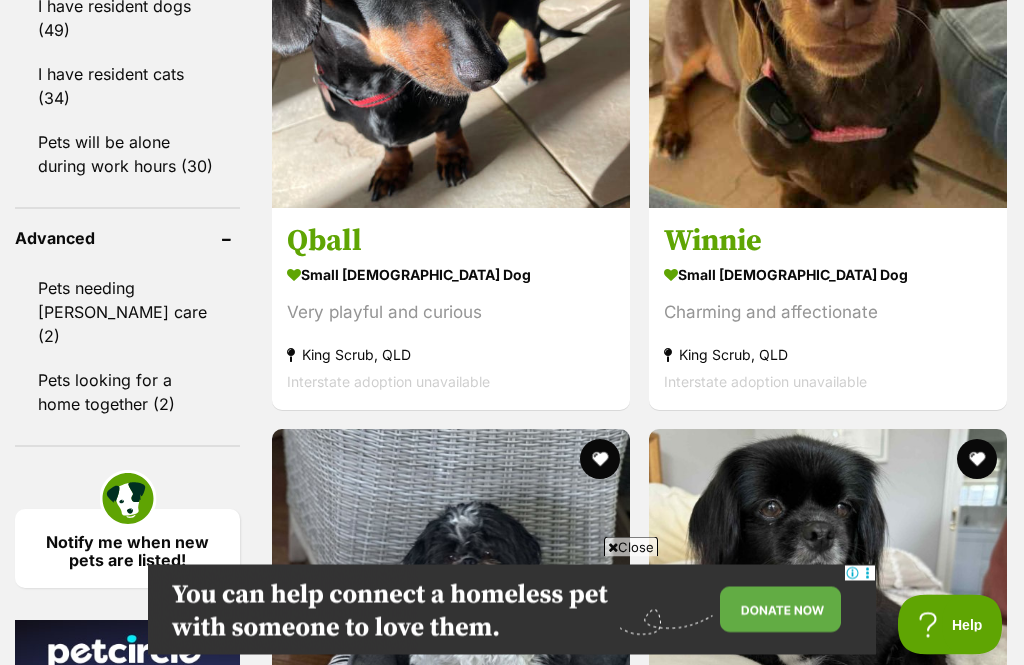 scroll, scrollTop: 2130, scrollLeft: 0, axis: vertical 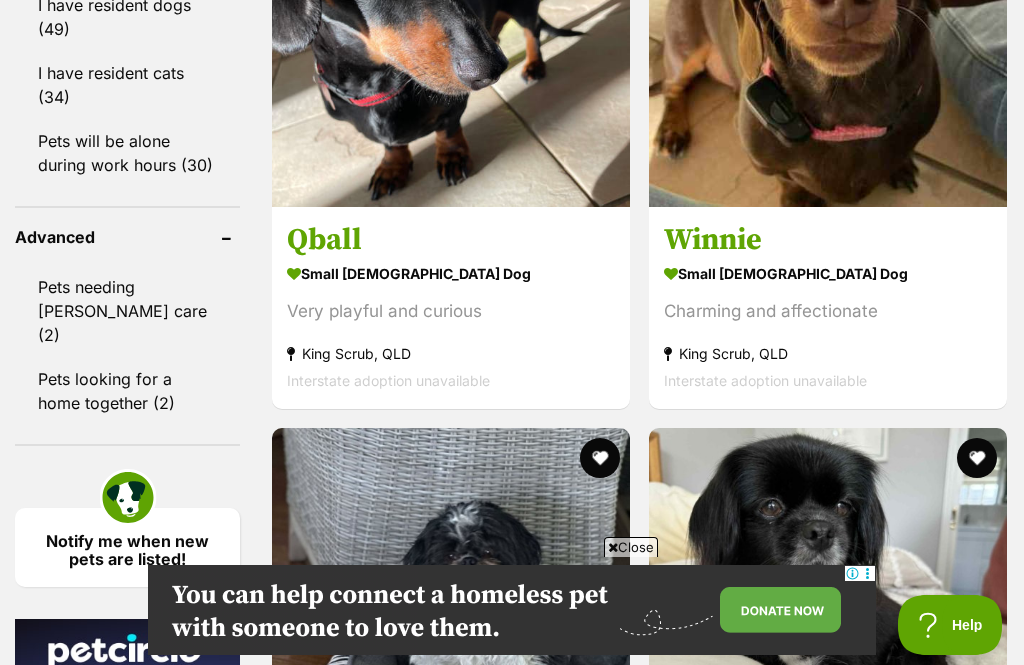 click on "Hugo" at bounding box center (828, 1399) 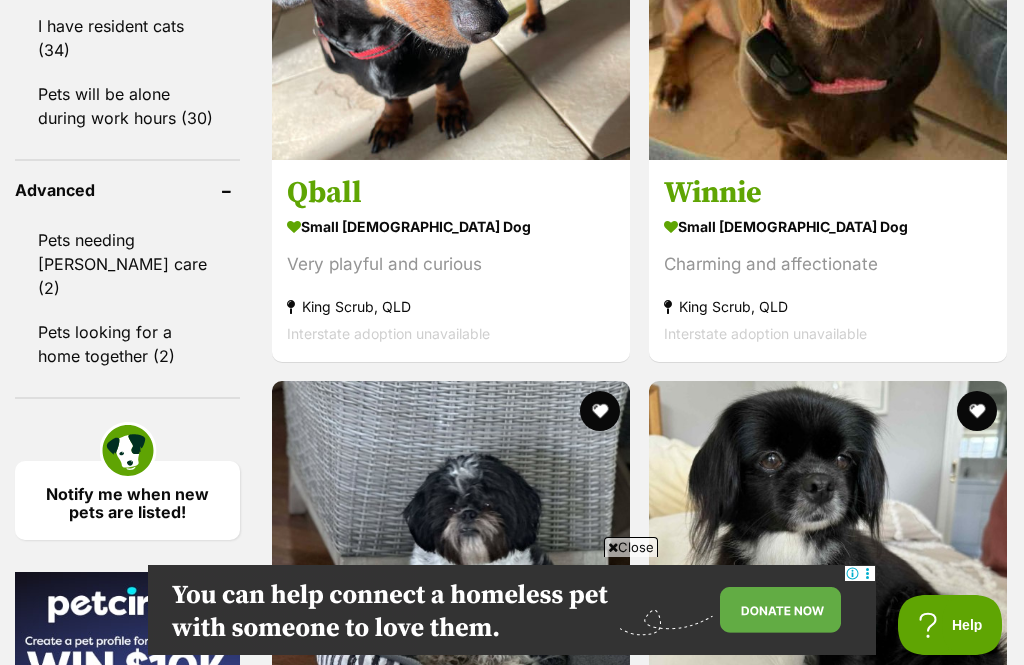 scroll, scrollTop: 2143, scrollLeft: 0, axis: vertical 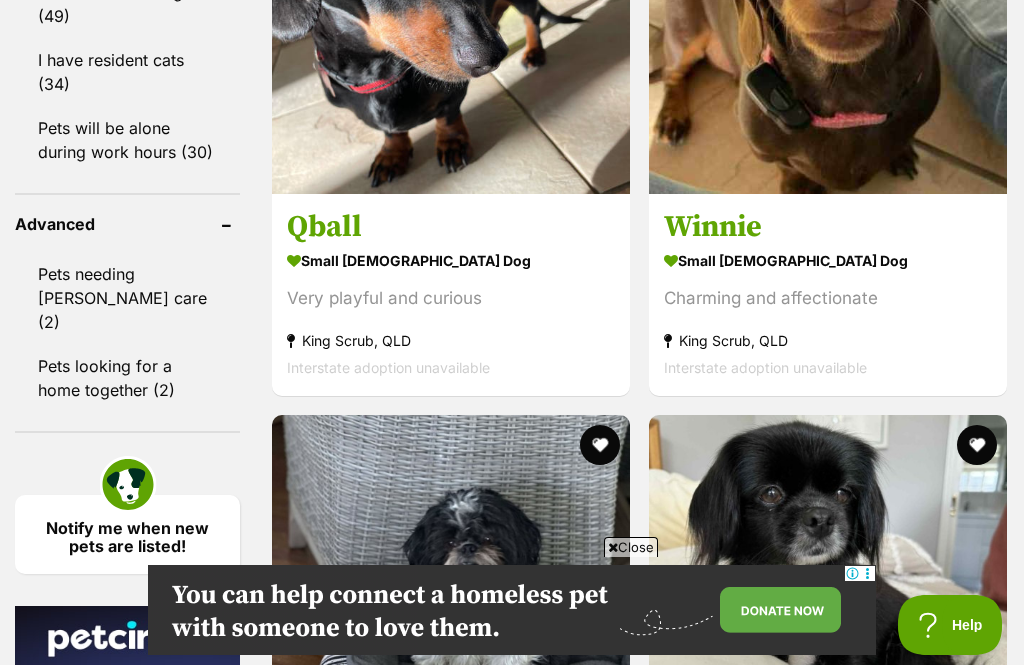 click on "Axel" at bounding box center (828, 1966) 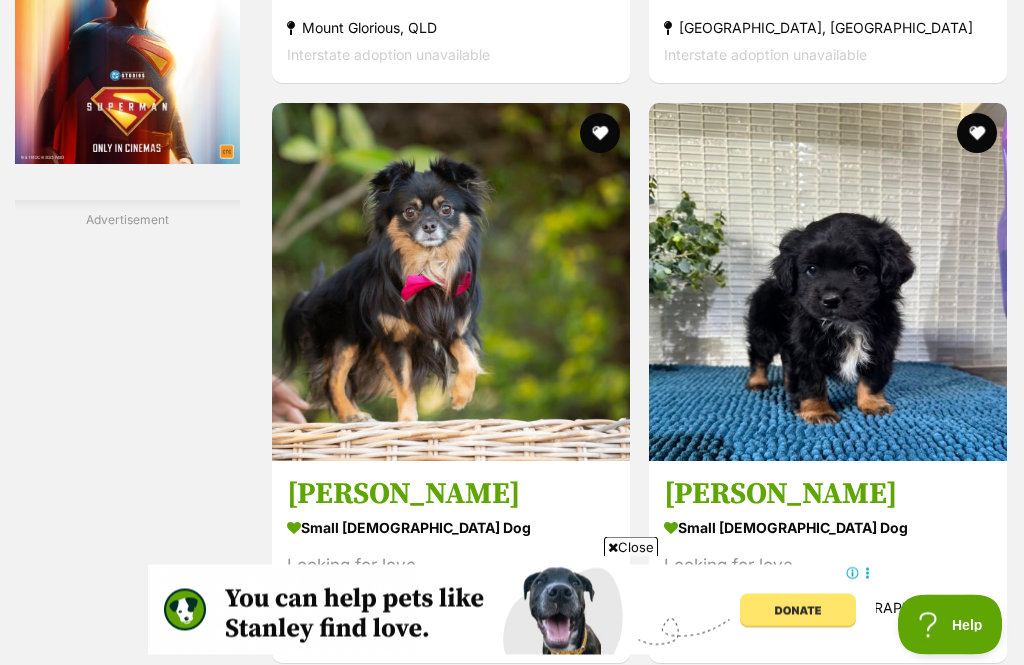 scroll, scrollTop: 3036, scrollLeft: 0, axis: vertical 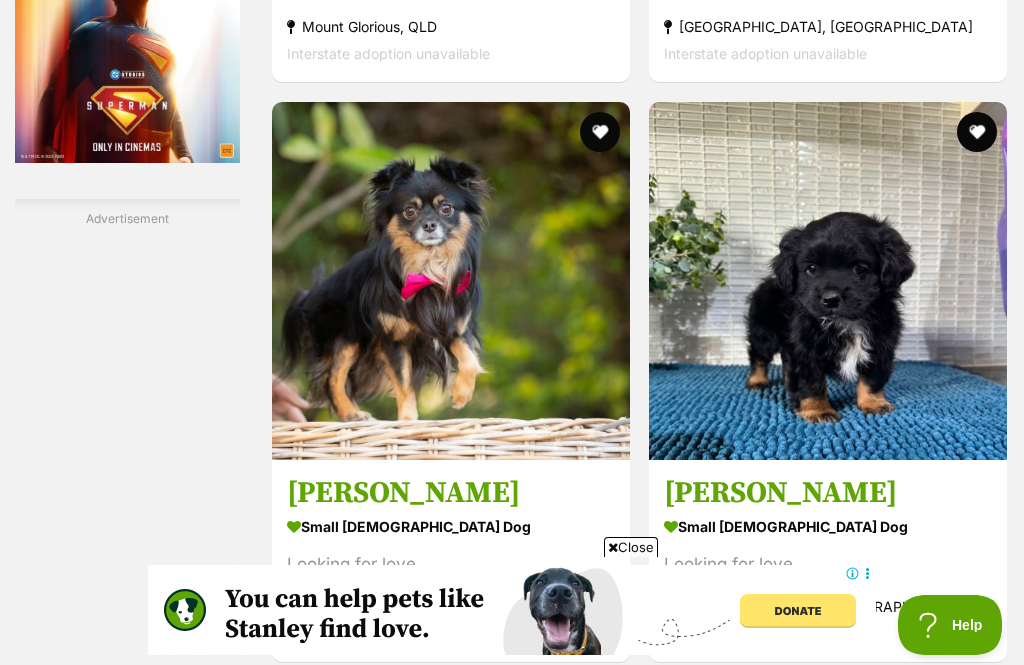 click on "Fred - Handsome almost 3yr old Boy" at bounding box center [828, 2231] 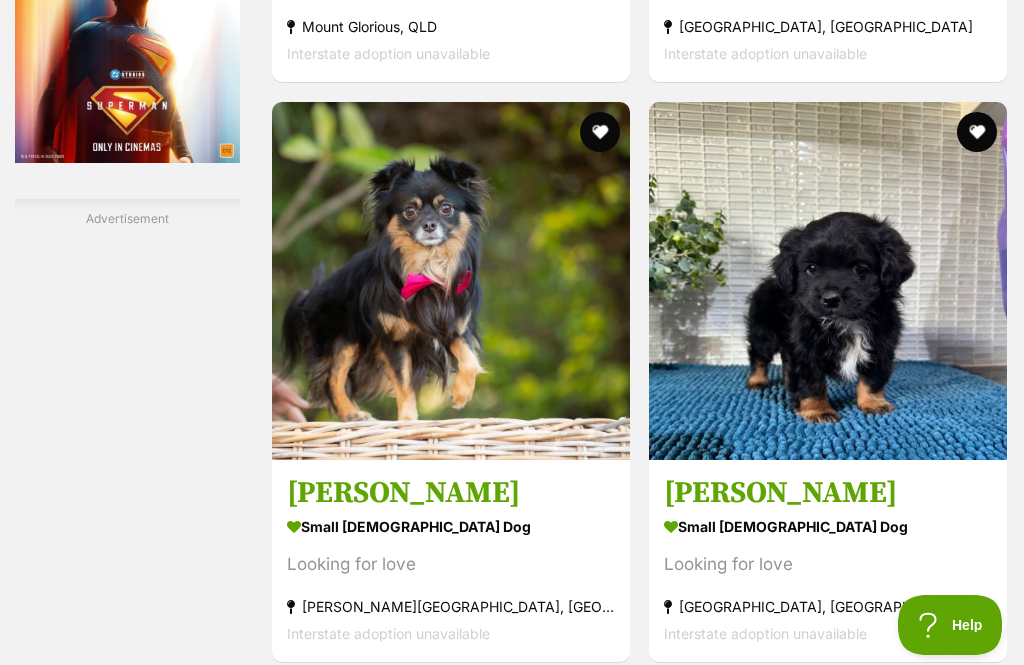 scroll, scrollTop: 3100, scrollLeft: 0, axis: vertical 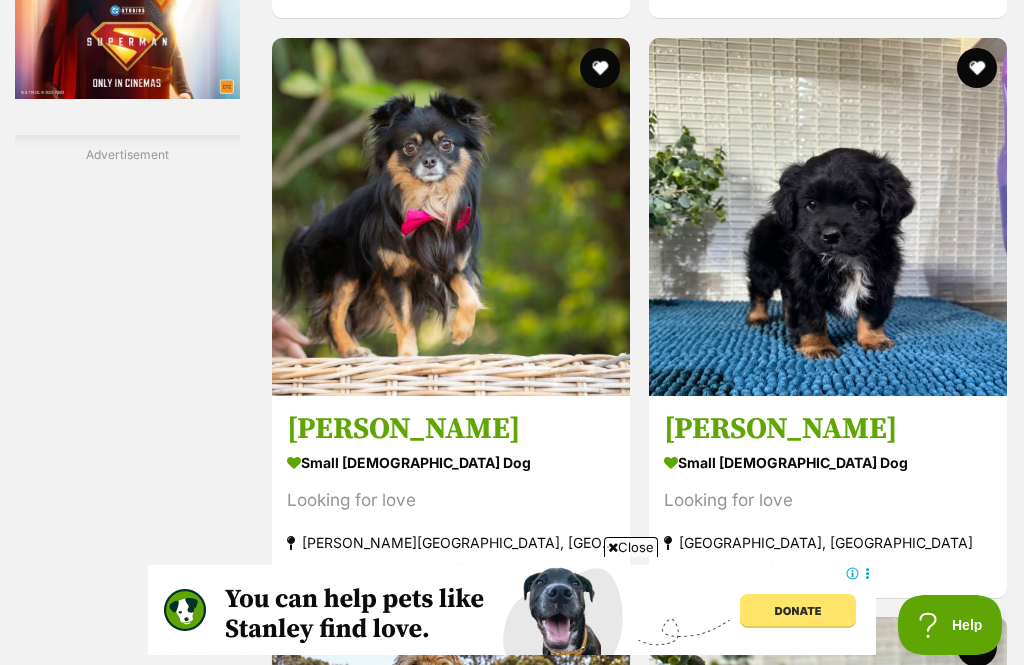 click on "Henry" at bounding box center [828, 2747] 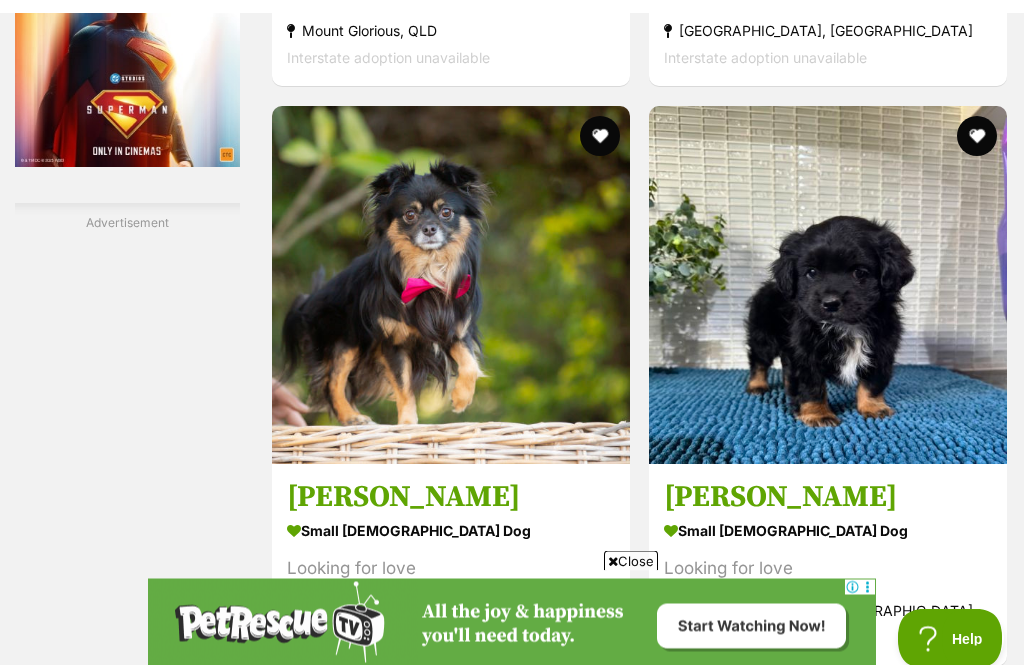 scroll, scrollTop: 3032, scrollLeft: 0, axis: vertical 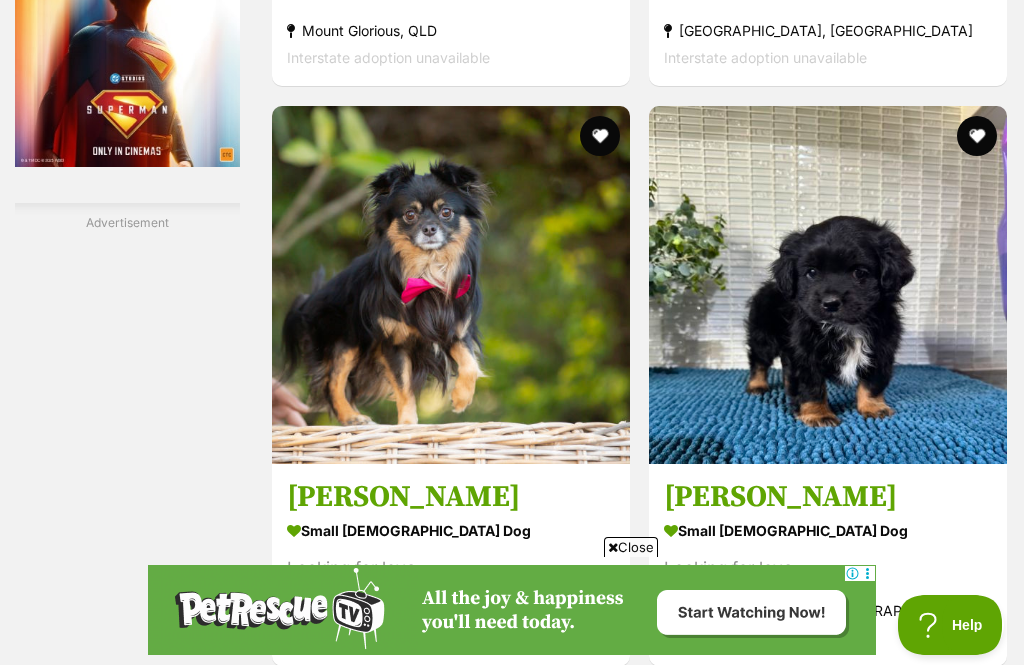 click on "Precious" at bounding box center [451, 2815] 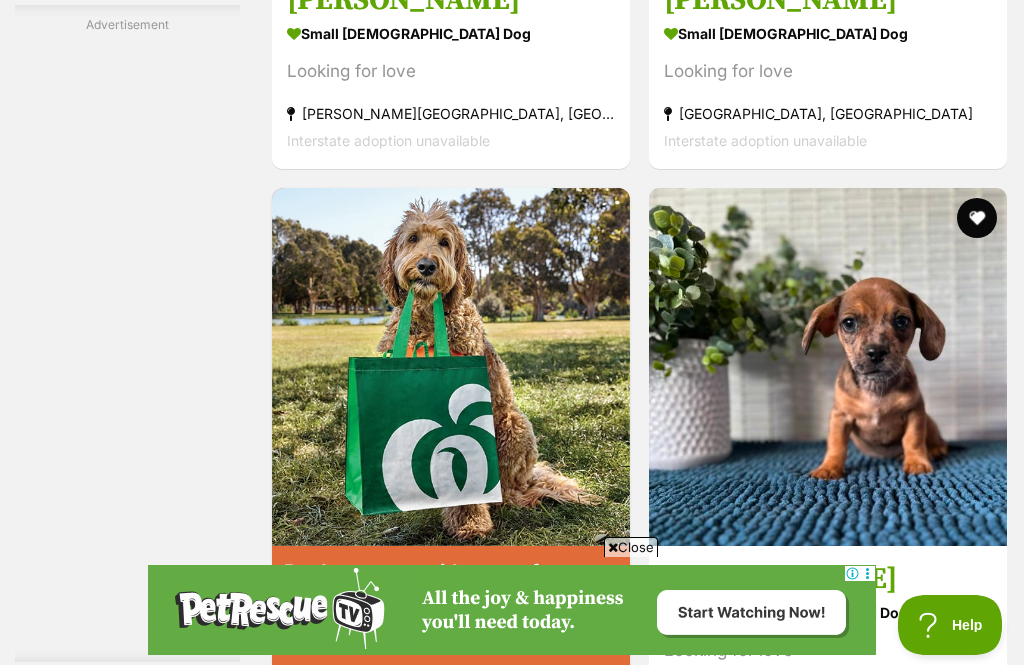 scroll, scrollTop: 3531, scrollLeft: 0, axis: vertical 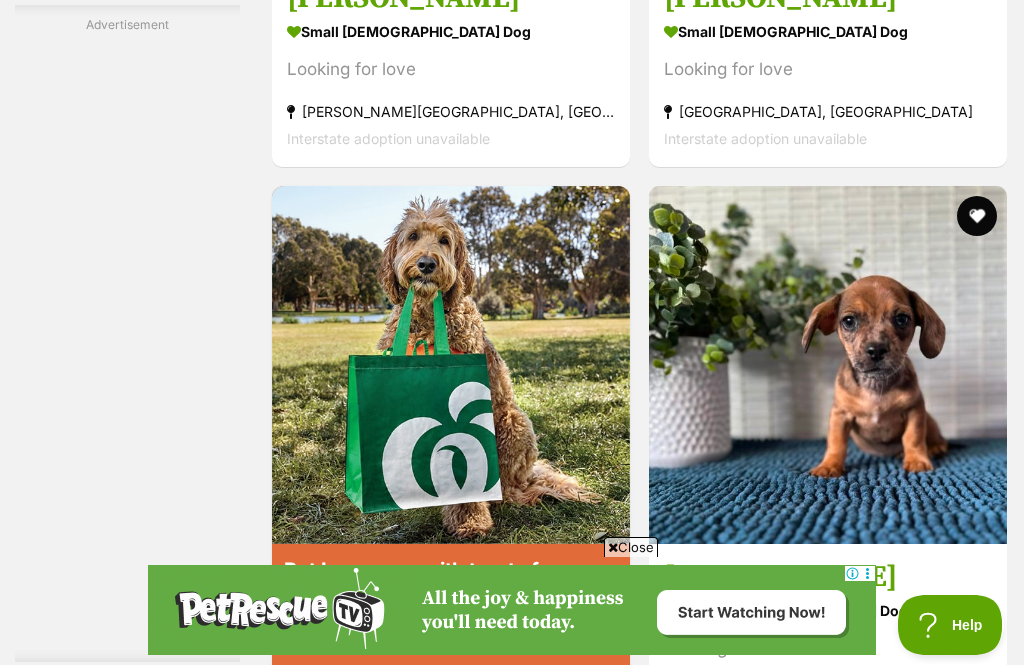 click on "Albert" at bounding box center [451, 2895] 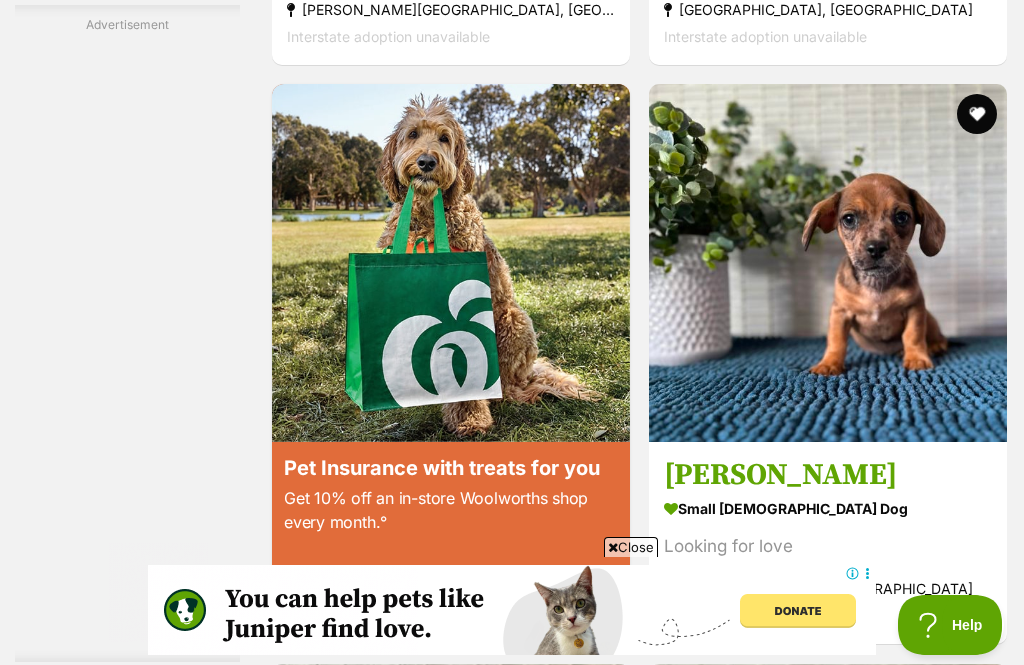 scroll, scrollTop: 0, scrollLeft: 0, axis: both 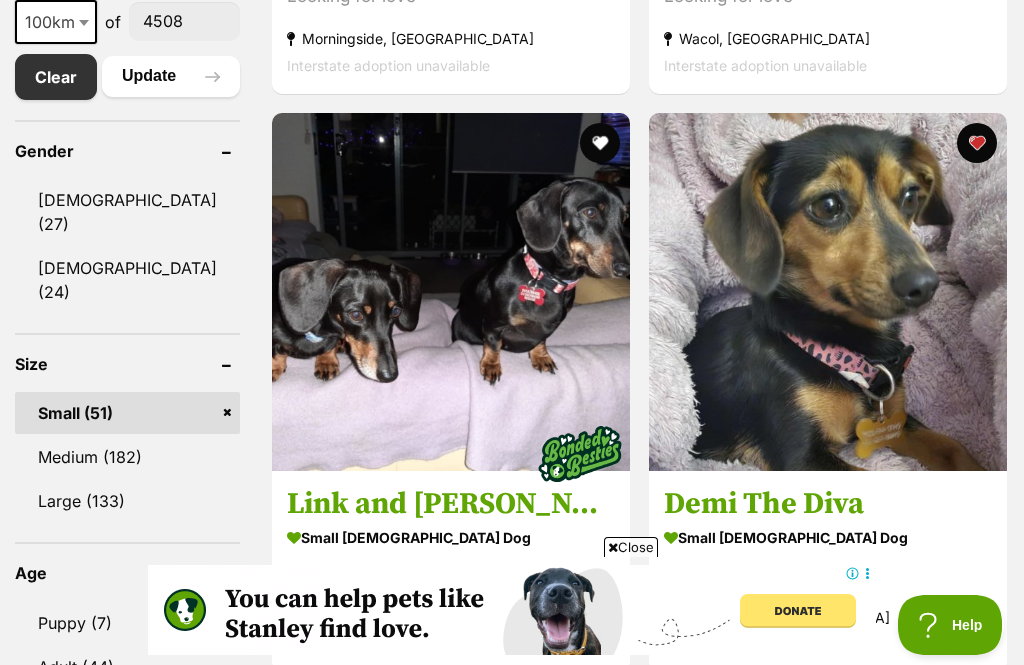 click on "[PERSON_NAME]" at bounding box center [451, 1251] 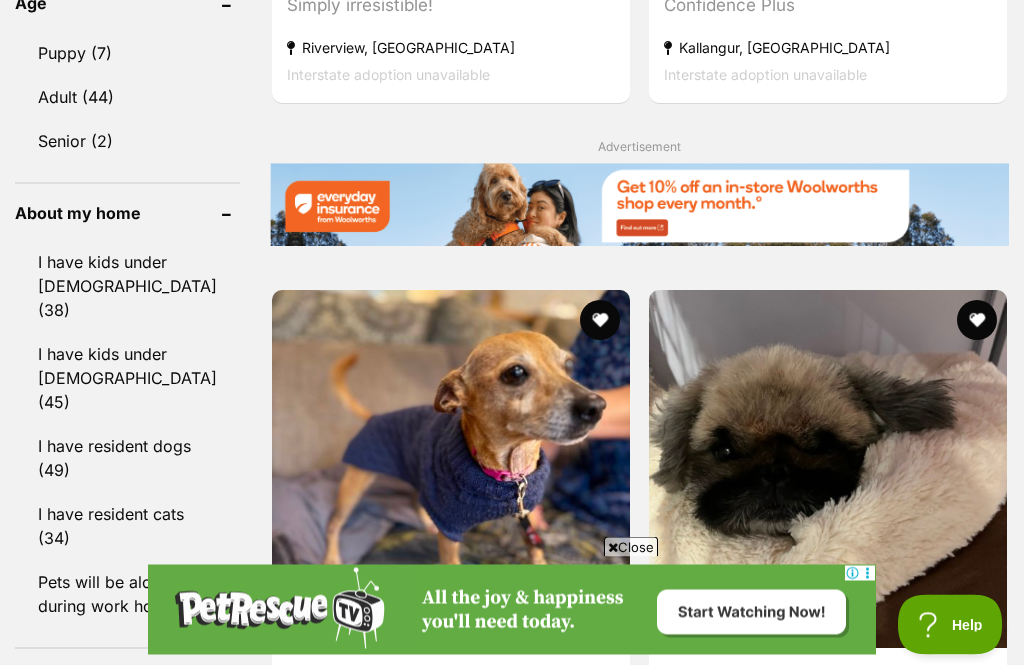 scroll, scrollTop: 1689, scrollLeft: 0, axis: vertical 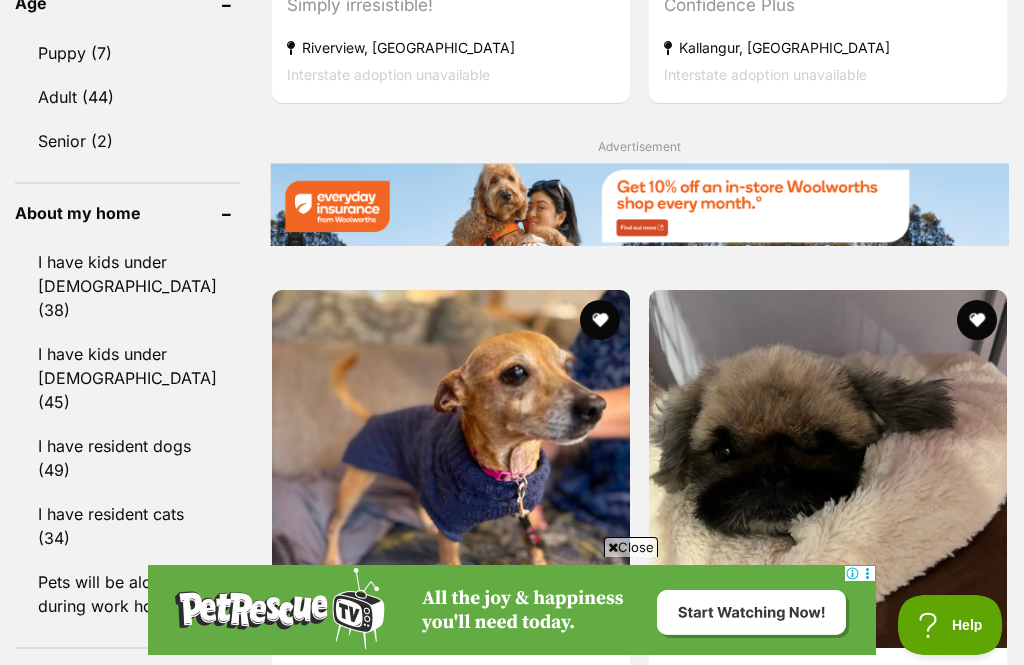 click on "Beau" at bounding box center [451, 1840] 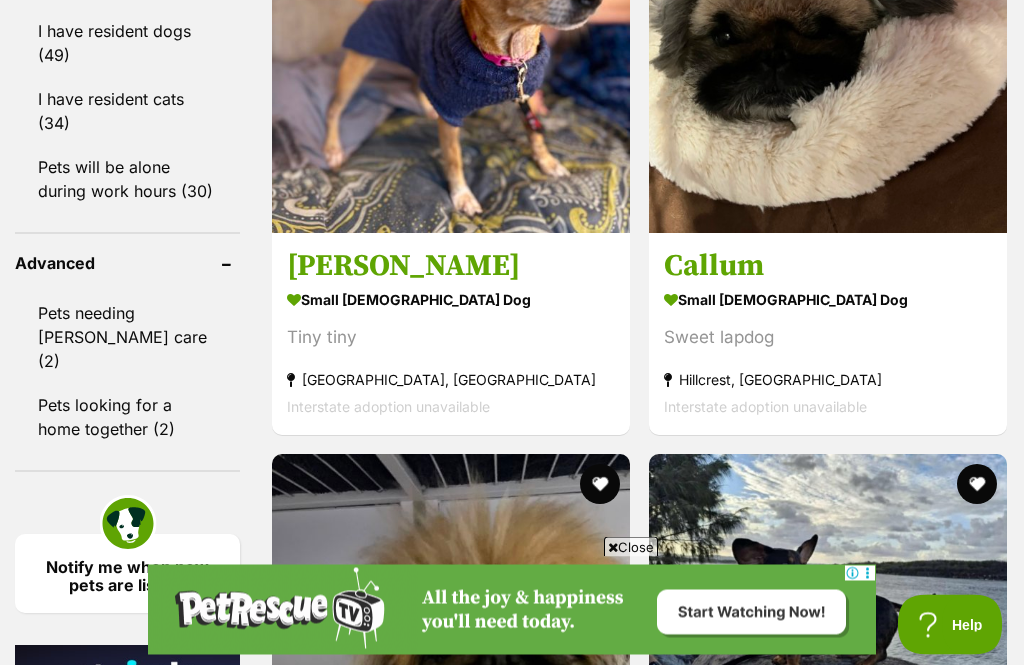 scroll, scrollTop: 2104, scrollLeft: 0, axis: vertical 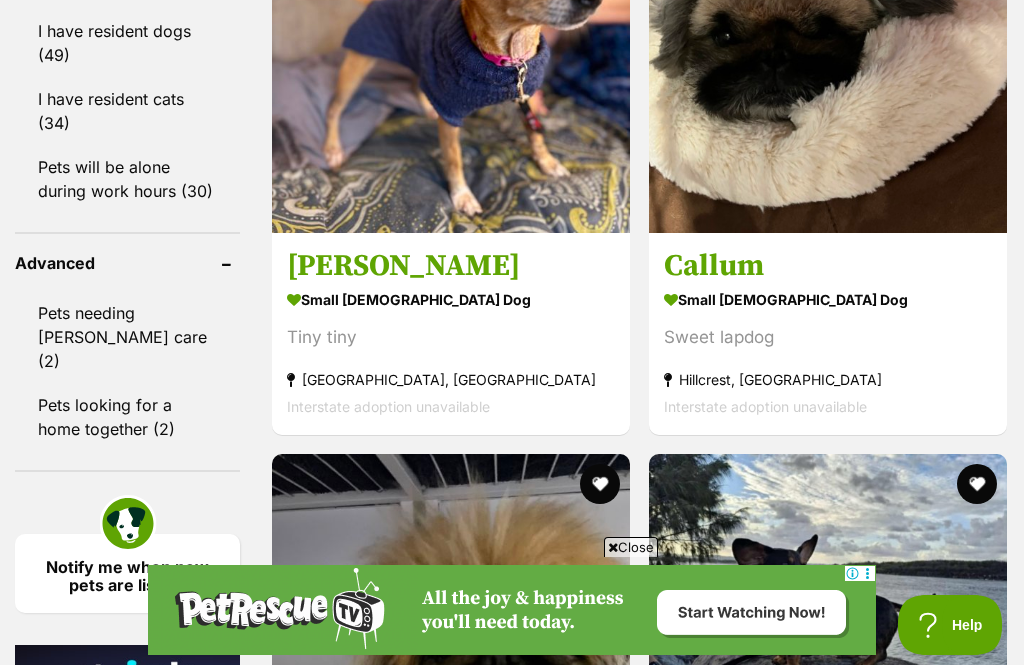 click on "Violet" at bounding box center (828, 1425) 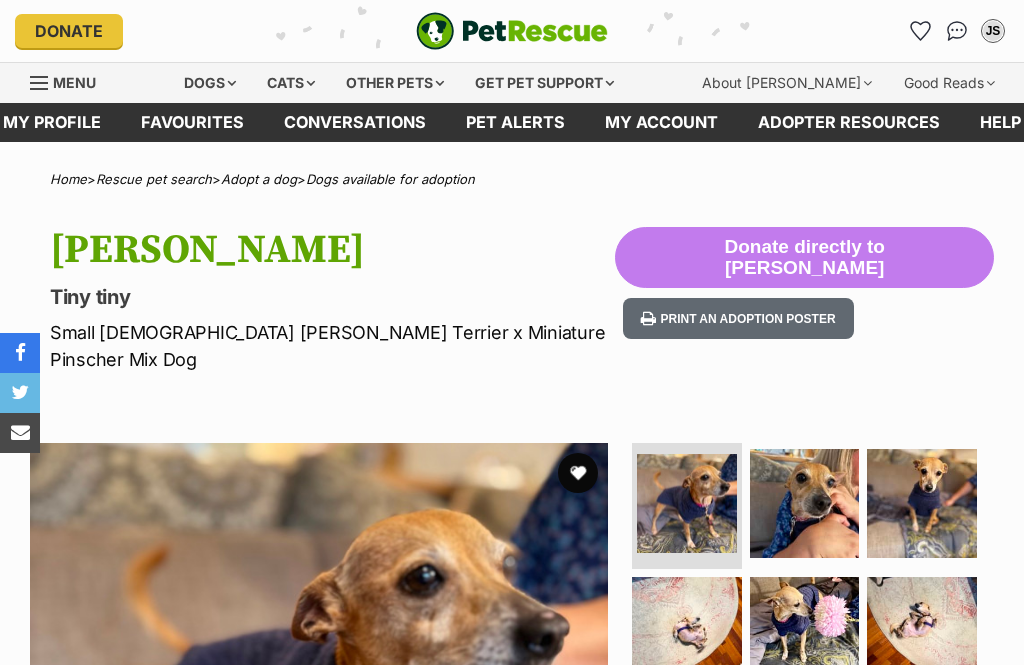 scroll, scrollTop: 123, scrollLeft: 0, axis: vertical 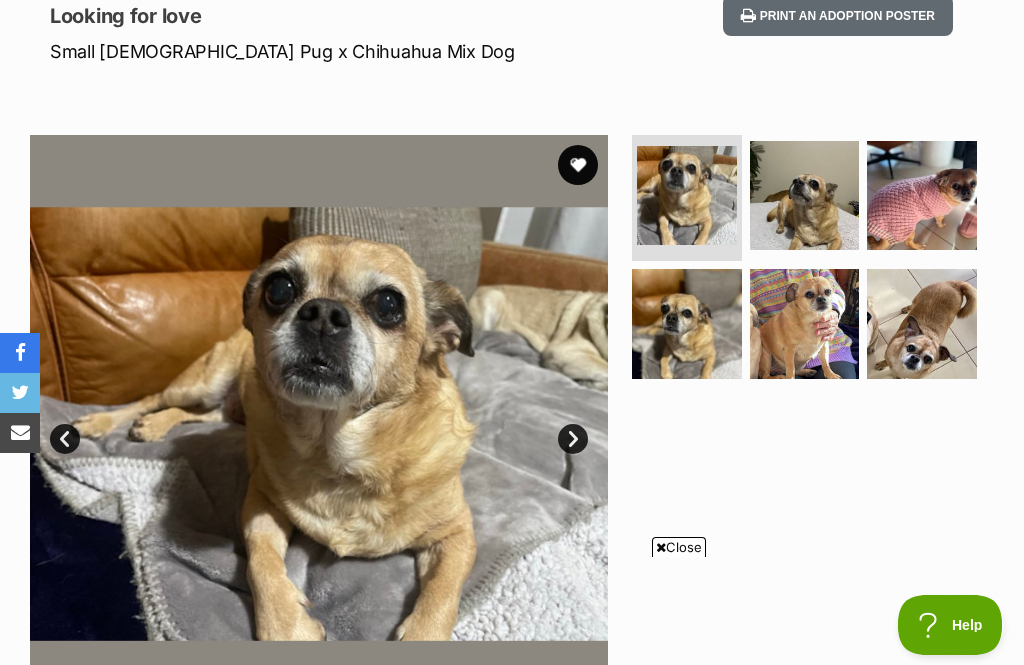 click at bounding box center [805, 196] 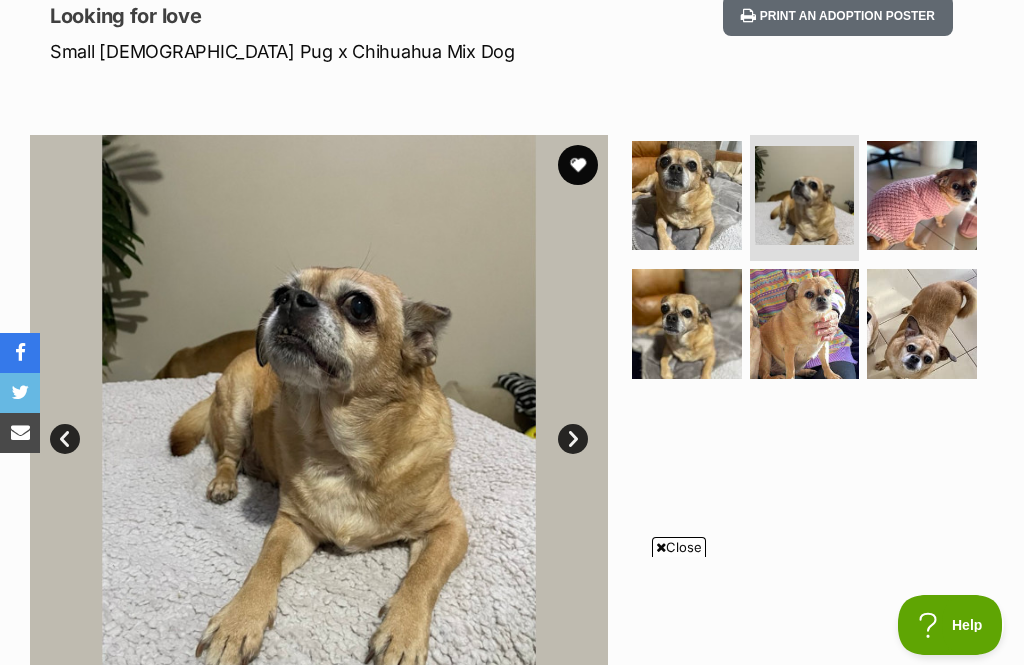 click at bounding box center (922, 196) 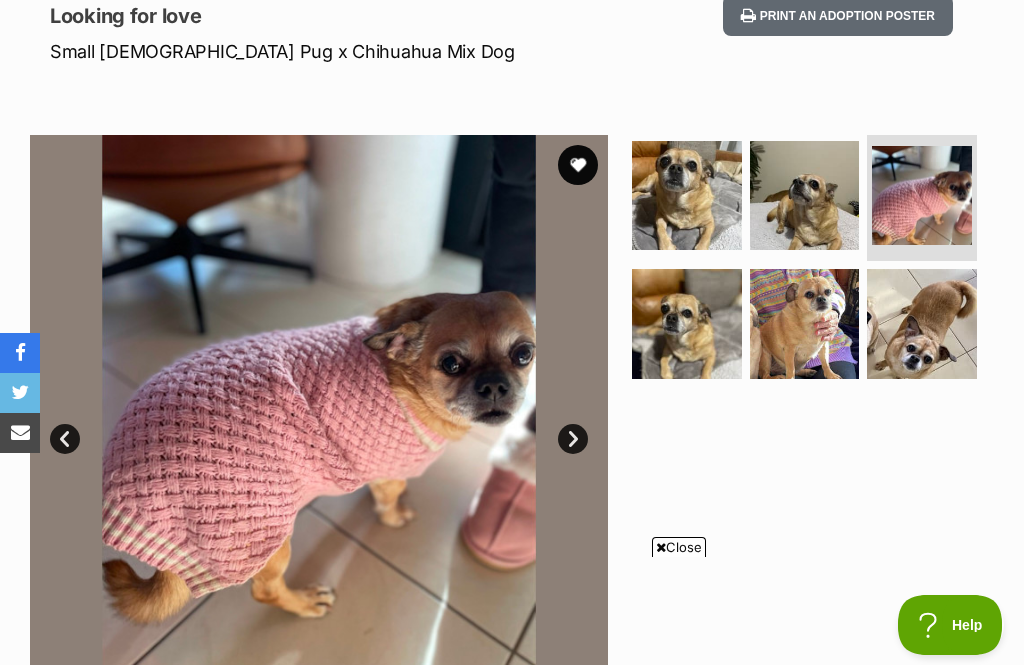 click at bounding box center [687, 324] 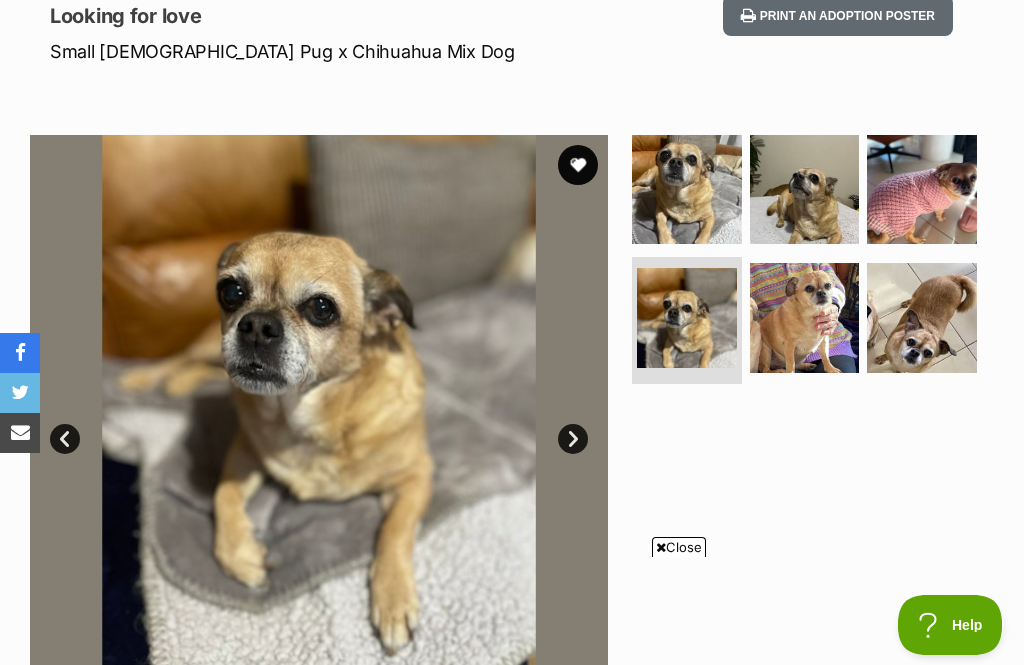 click at bounding box center [805, 318] 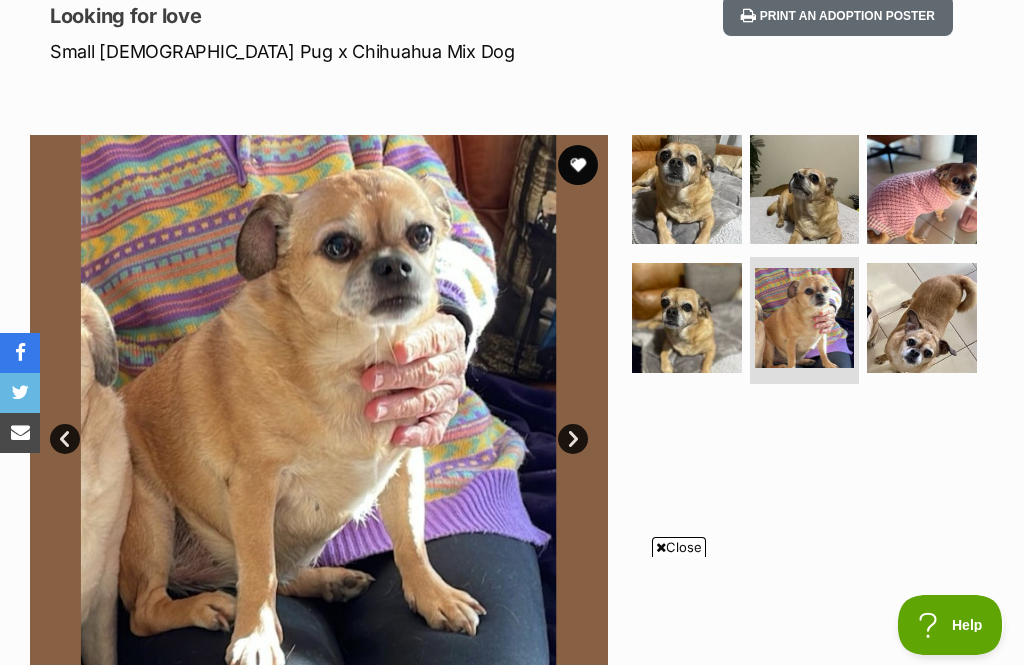 click 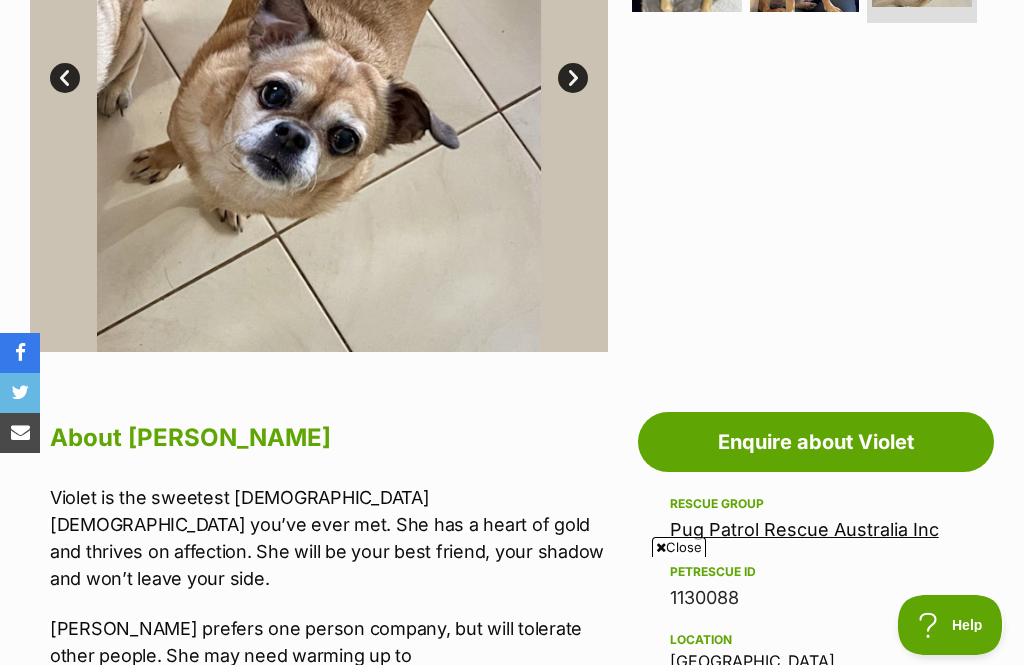 scroll, scrollTop: 640, scrollLeft: 0, axis: vertical 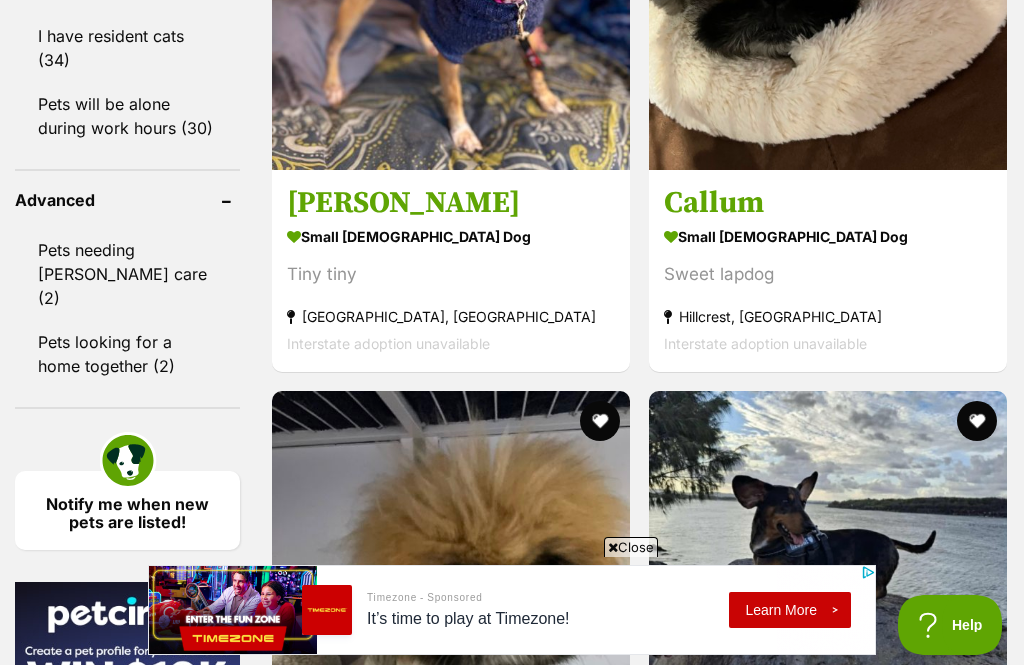 click on "Barry" at bounding box center [451, 1942] 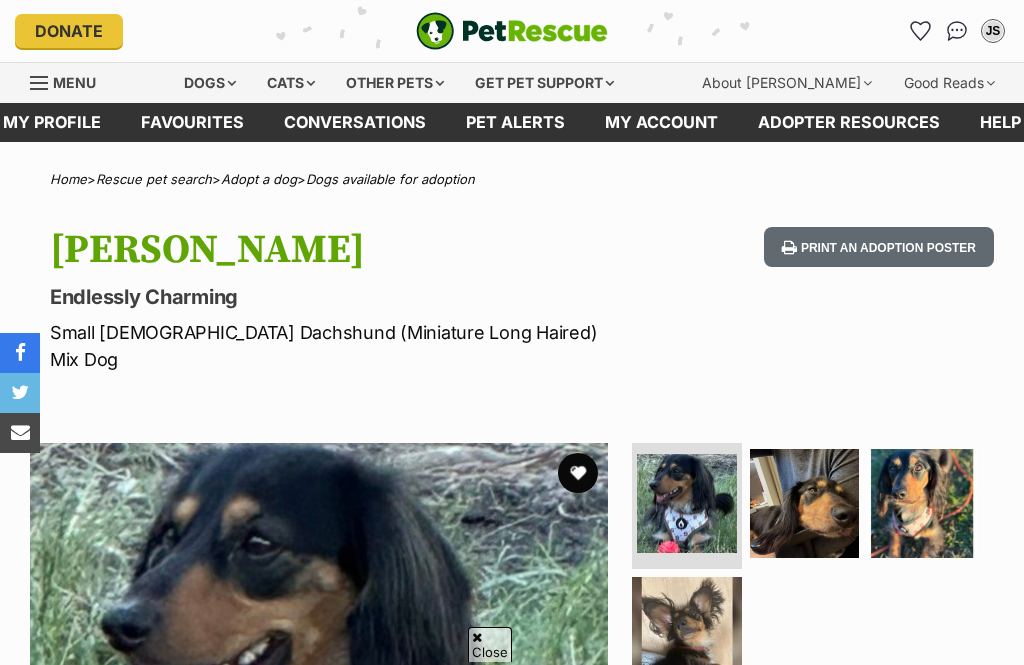 scroll, scrollTop: 736, scrollLeft: 0, axis: vertical 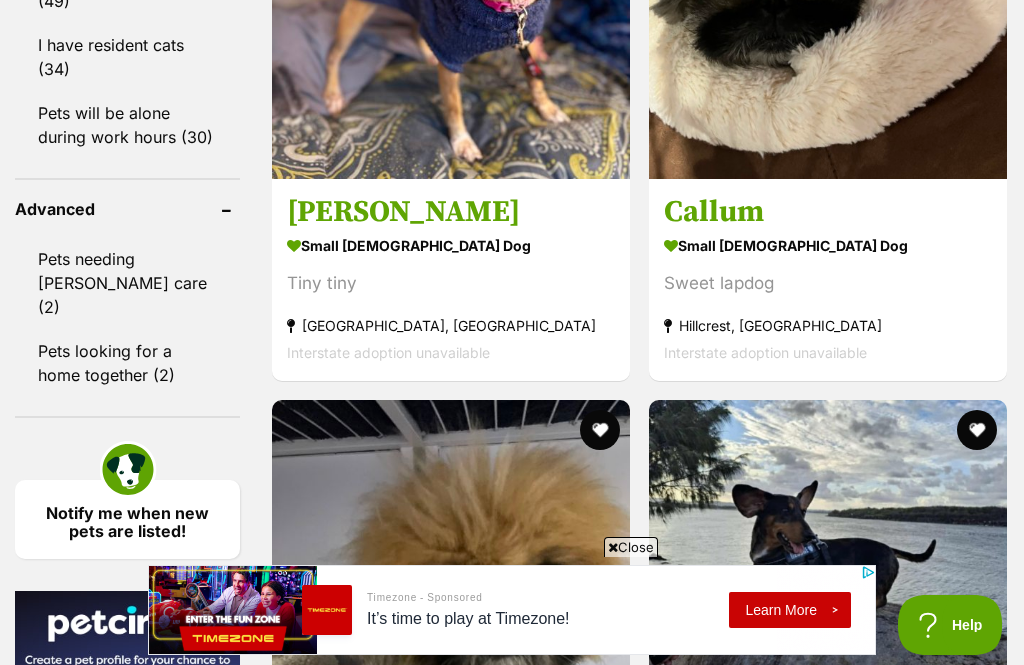 click on "[PERSON_NAME]" at bounding box center (828, 1951) 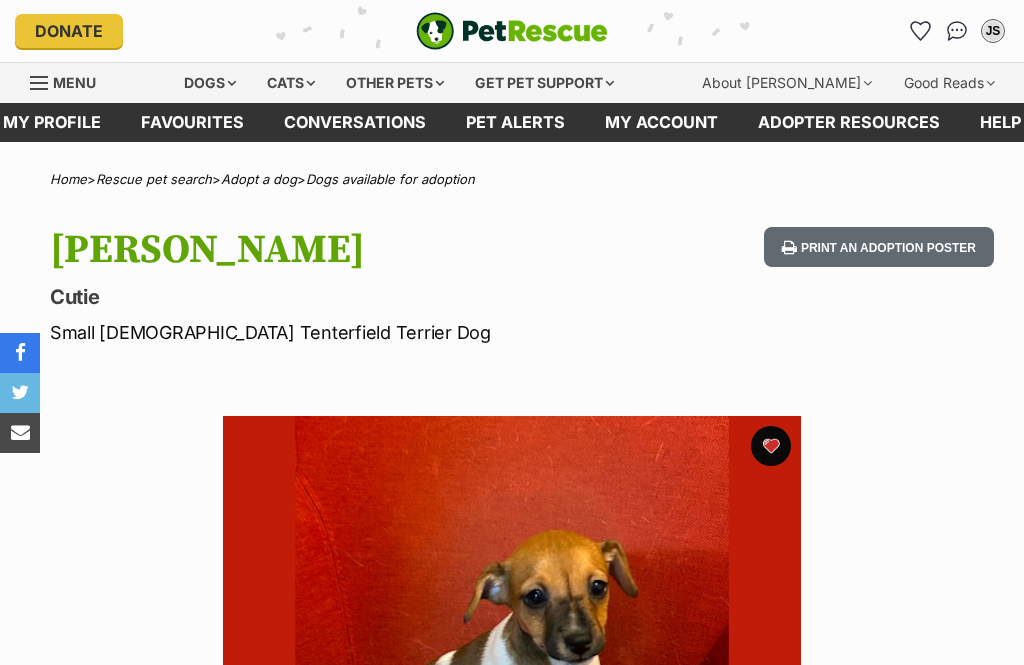 scroll, scrollTop: 0, scrollLeft: 0, axis: both 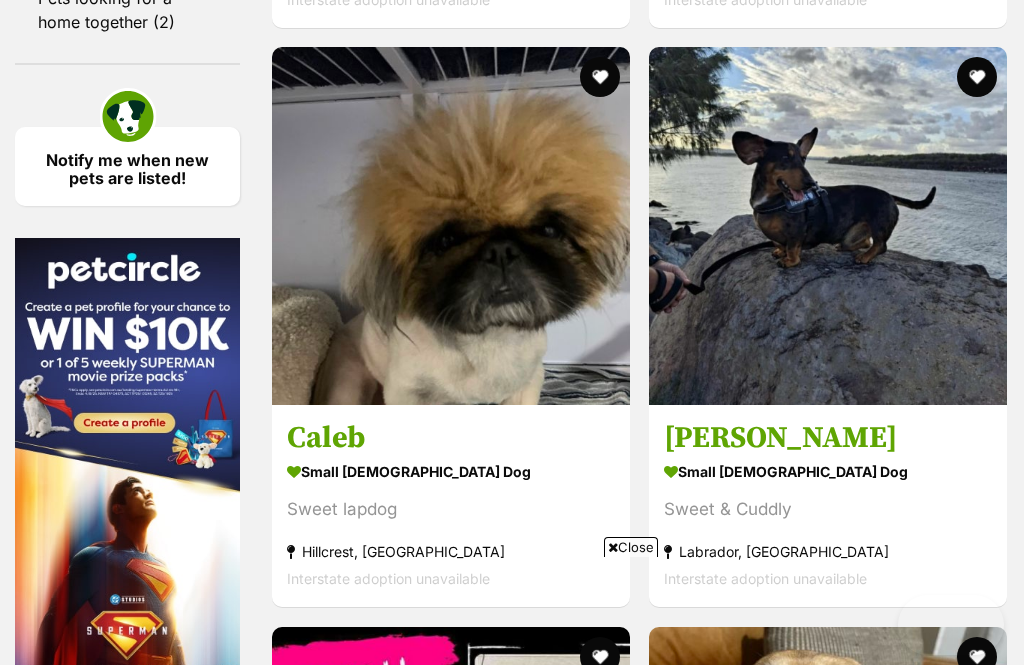 click on "Lavender" at bounding box center (451, 2177) 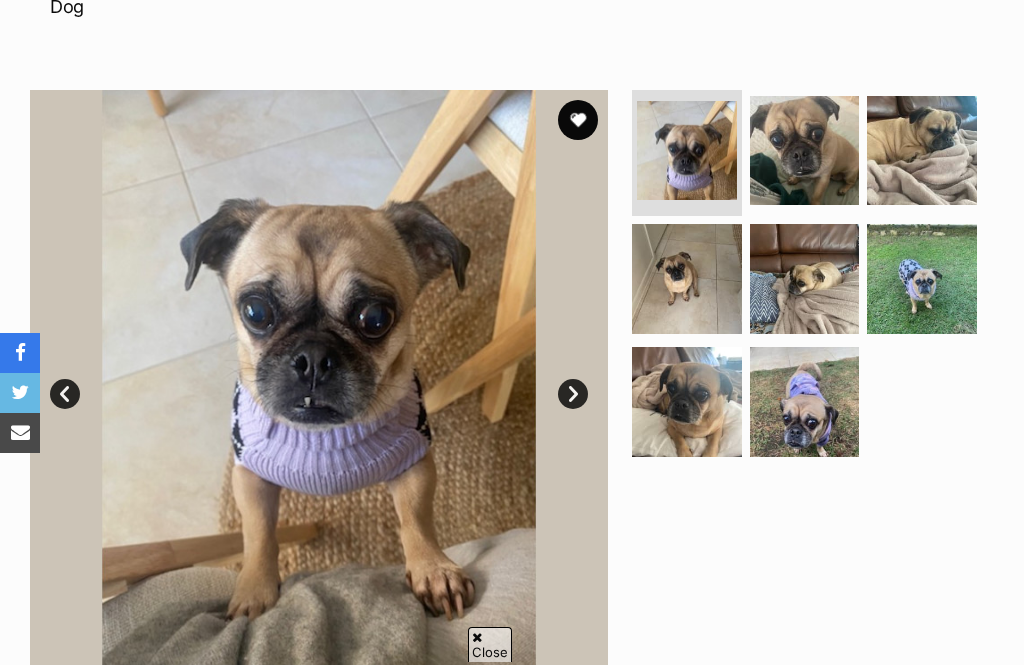 scroll, scrollTop: 528, scrollLeft: 0, axis: vertical 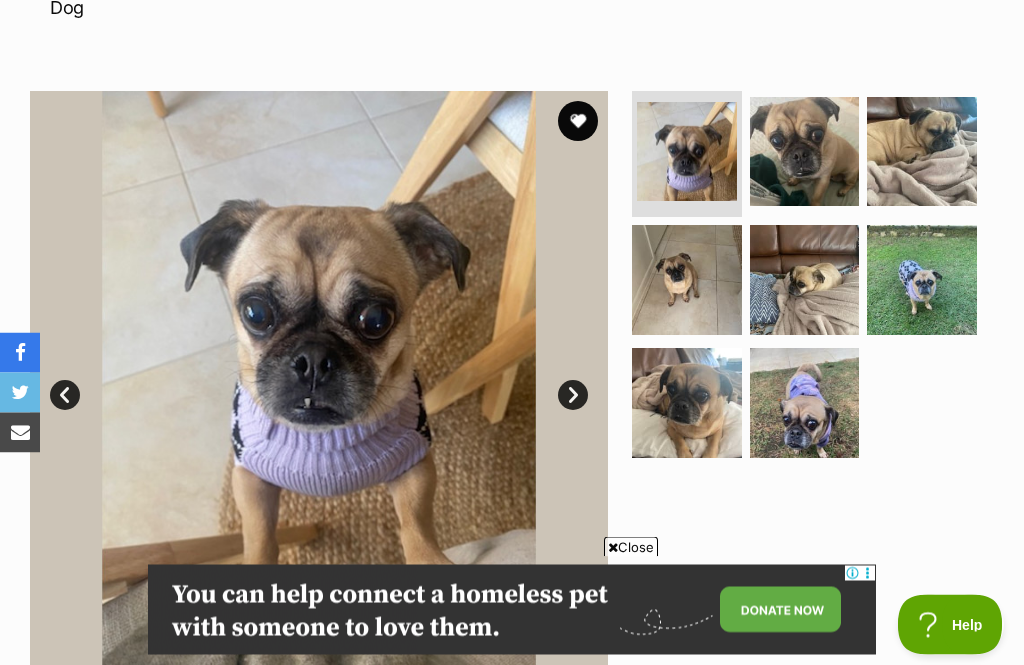 click on "Close" at bounding box center (631, 547) 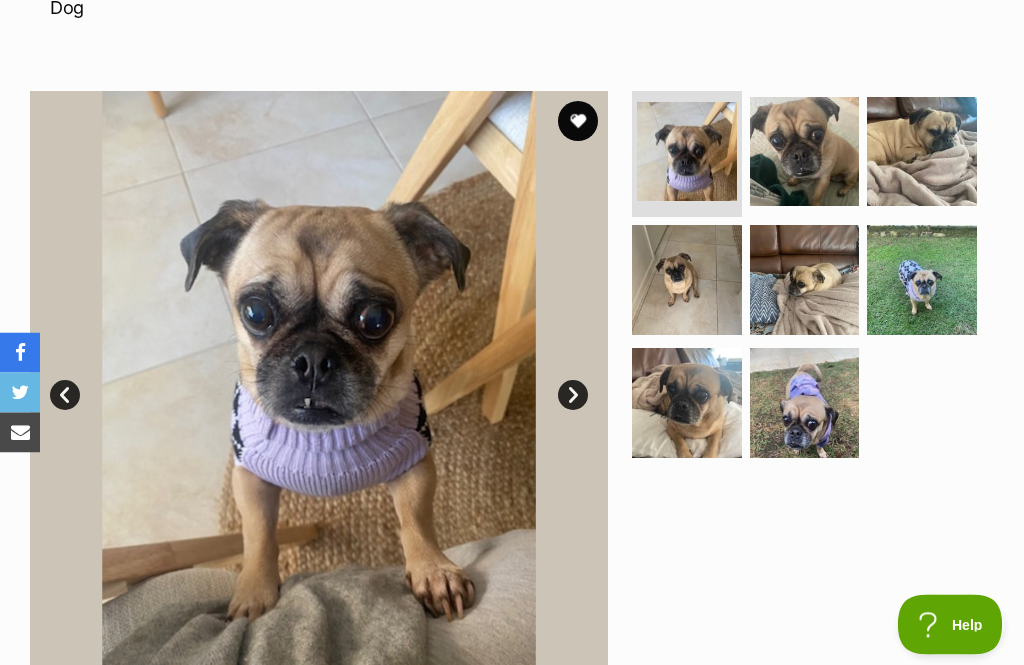 scroll, scrollTop: 352, scrollLeft: 0, axis: vertical 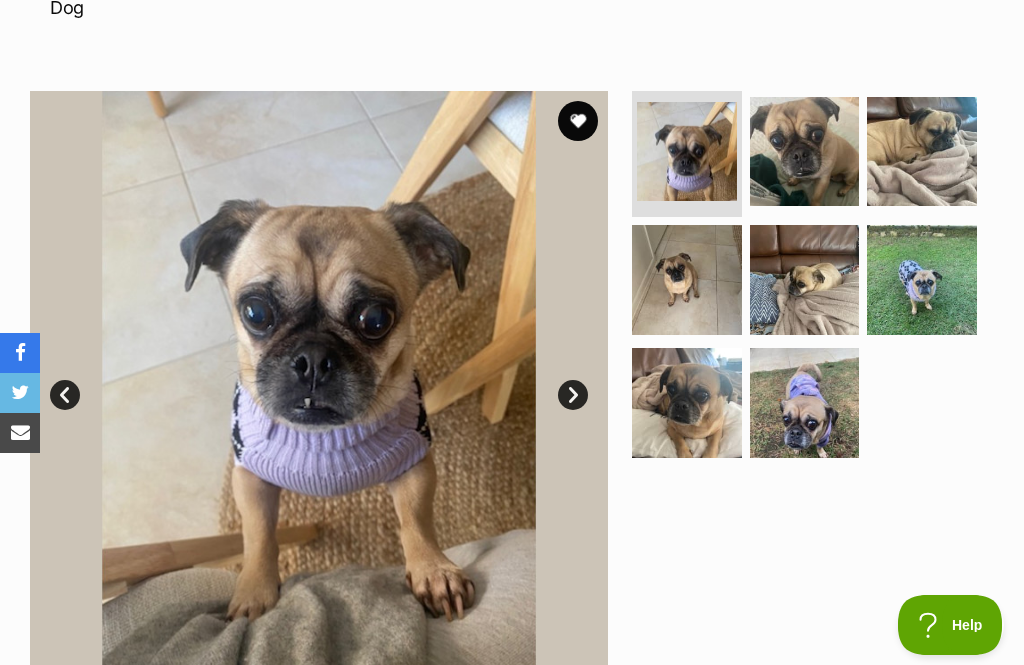 click on "Next" at bounding box center [573, 395] 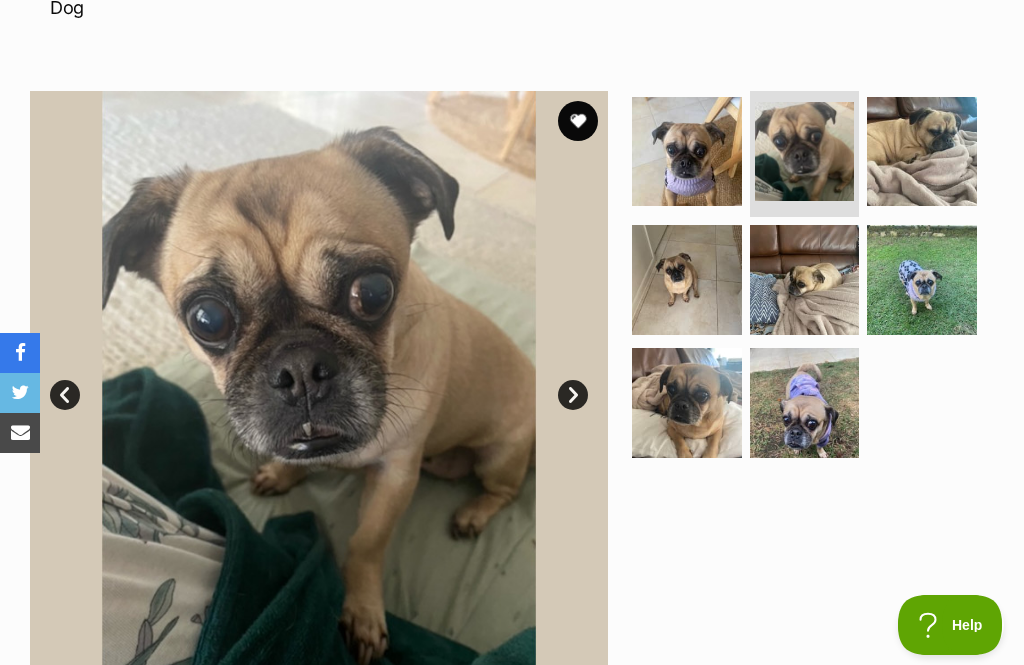 click on "Next" at bounding box center [573, 395] 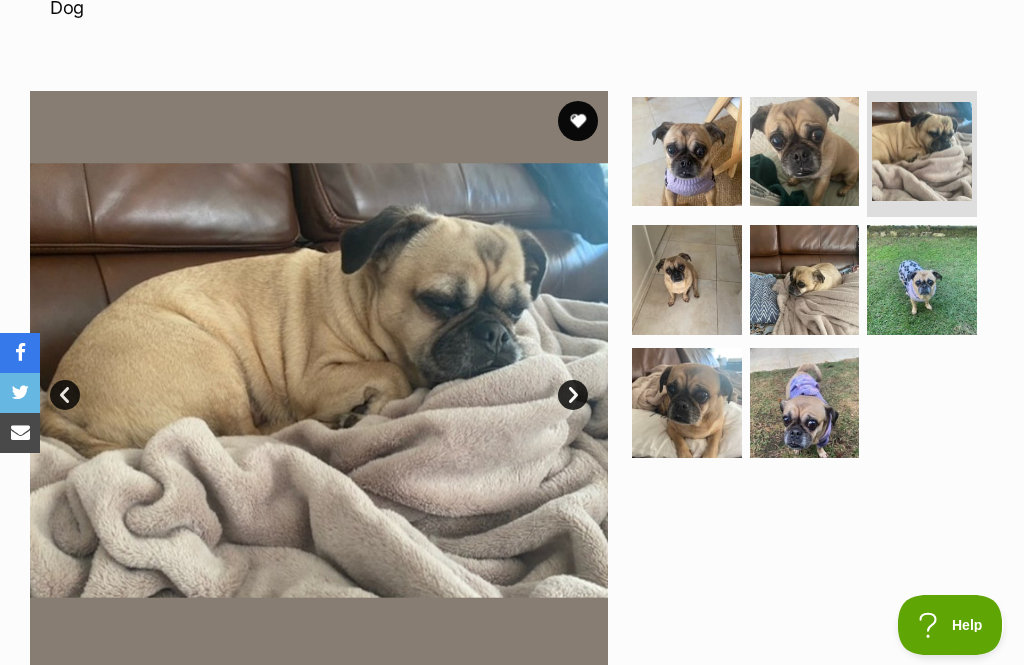 click on "Next" at bounding box center [573, 395] 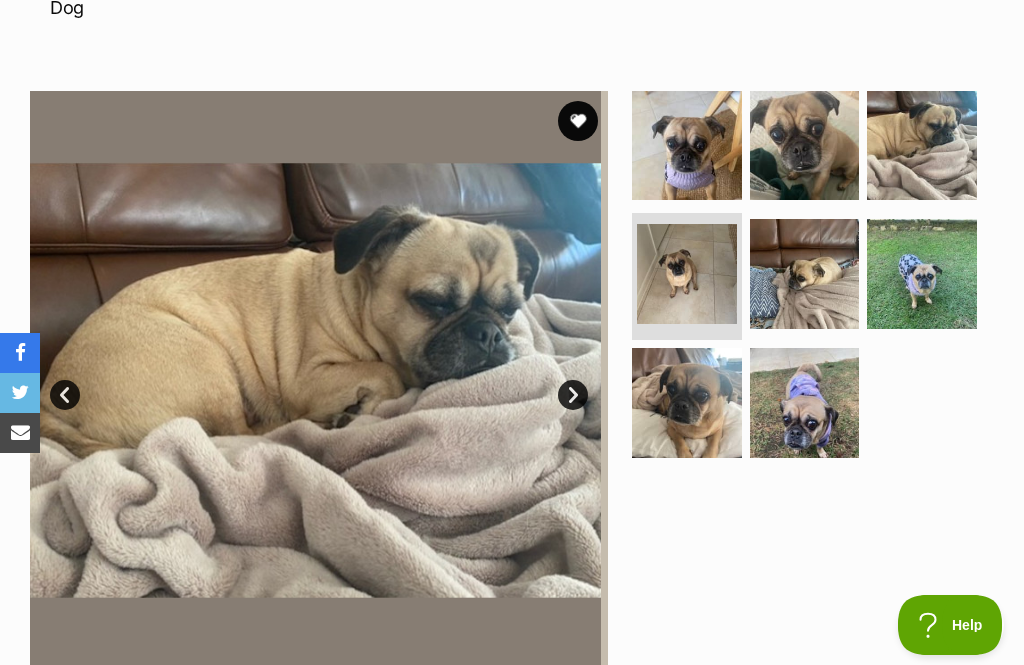scroll, scrollTop: 0, scrollLeft: 0, axis: both 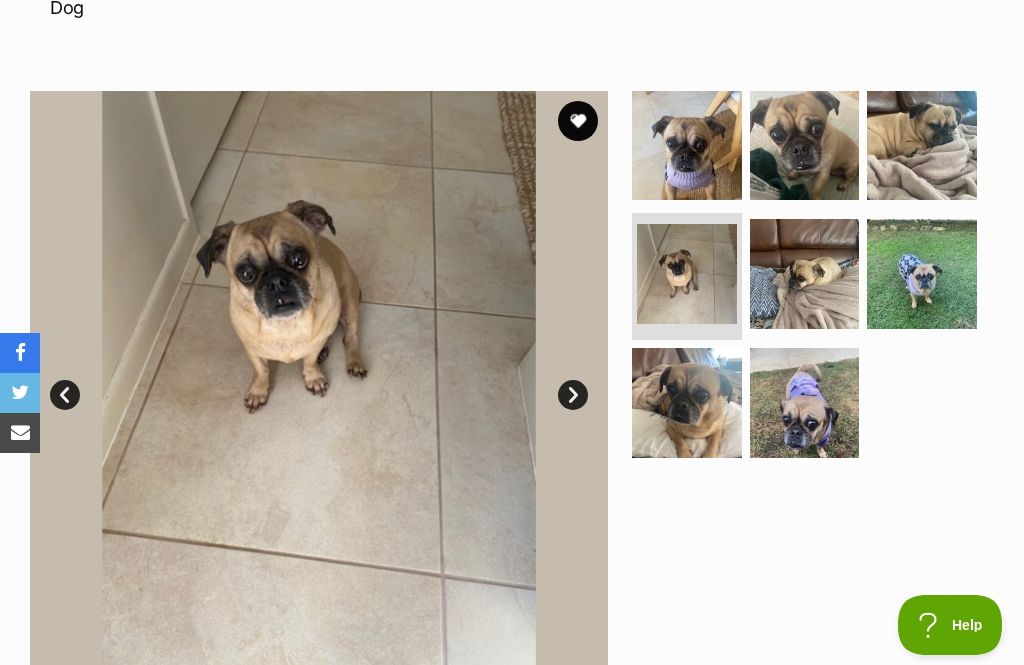 click on "Next" at bounding box center (573, 395) 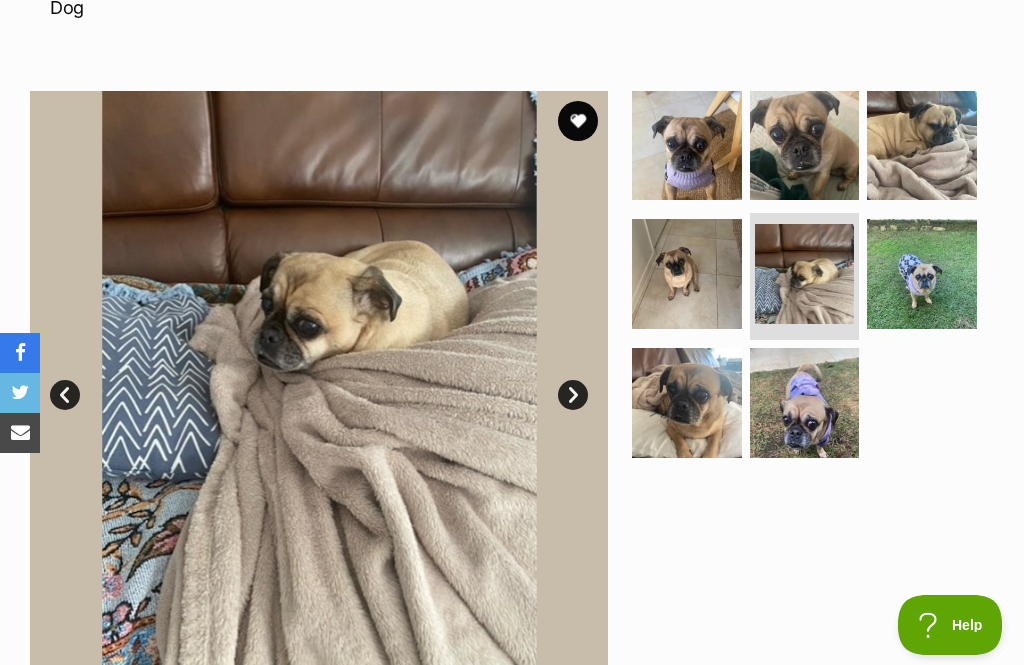 click on "Next" at bounding box center [573, 395] 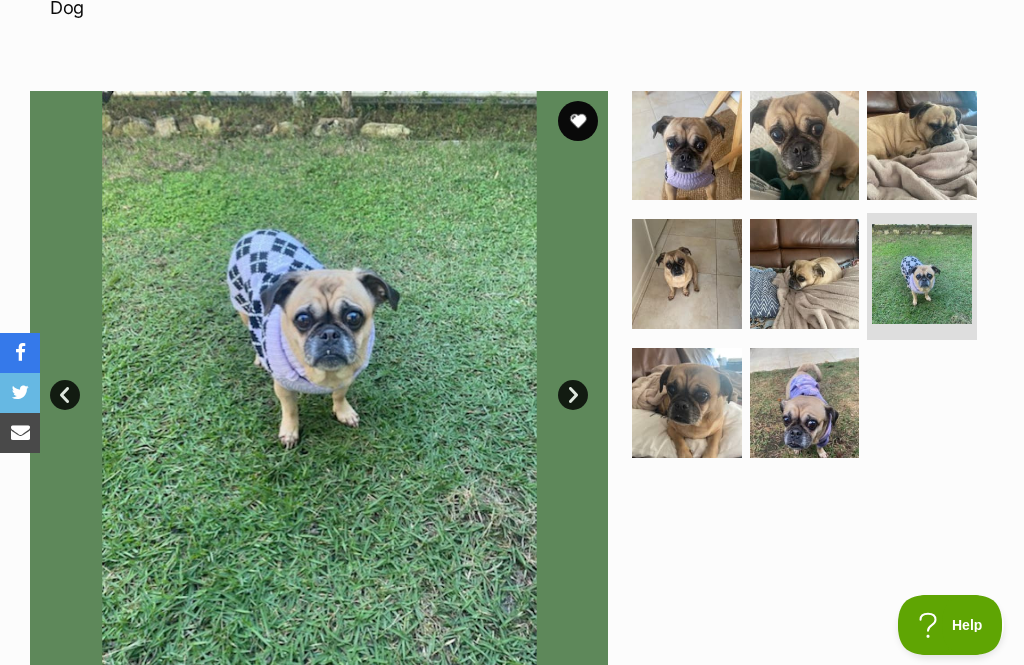 click on "Next" at bounding box center [573, 395] 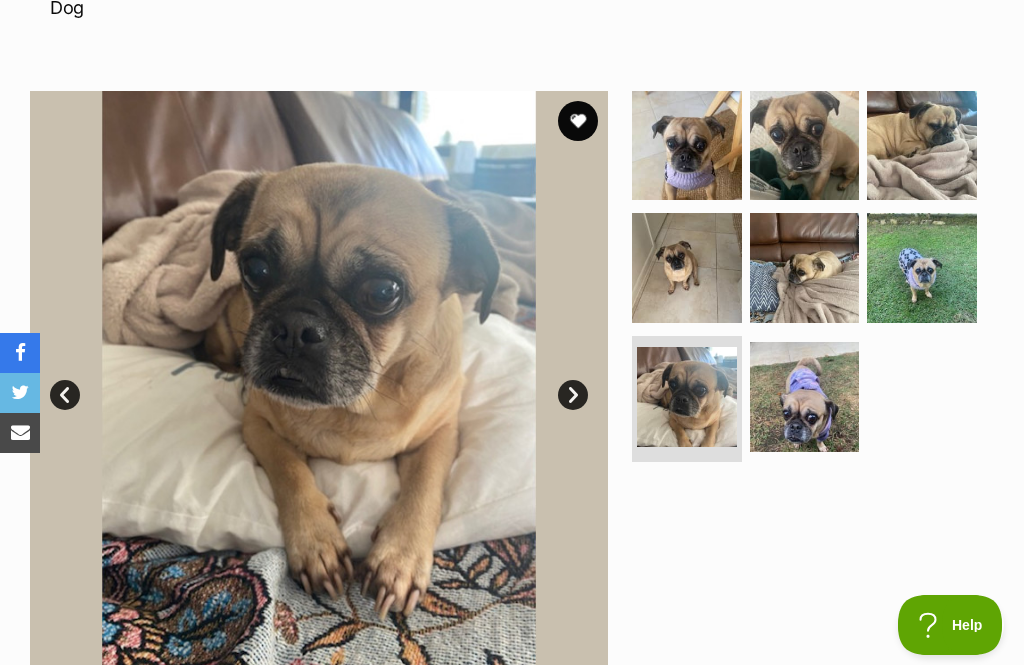 click on "Next" at bounding box center [573, 395] 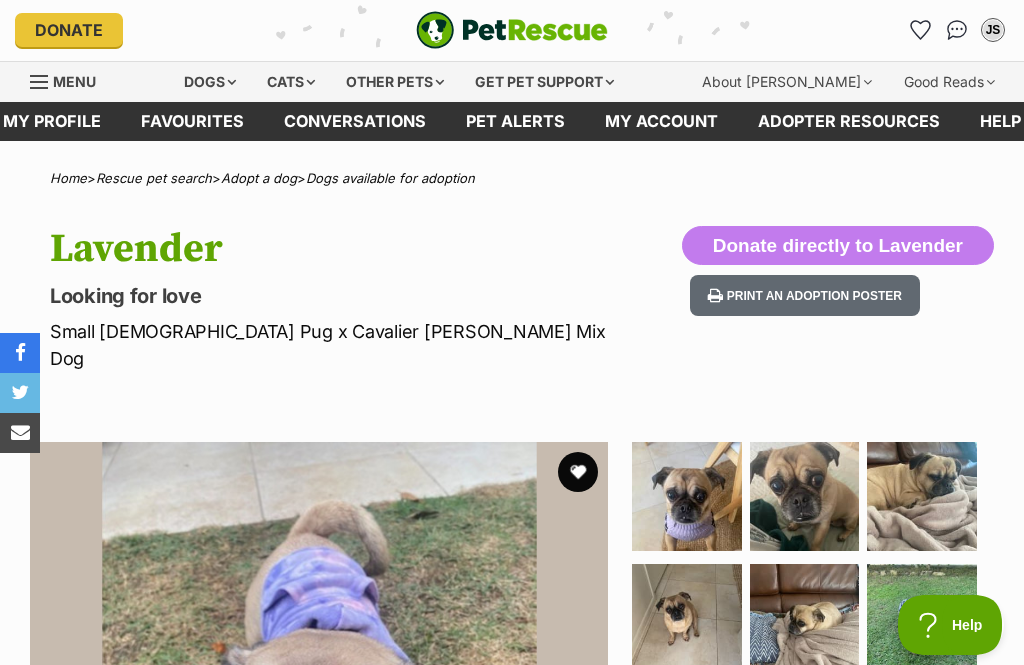 scroll, scrollTop: 0, scrollLeft: 0, axis: both 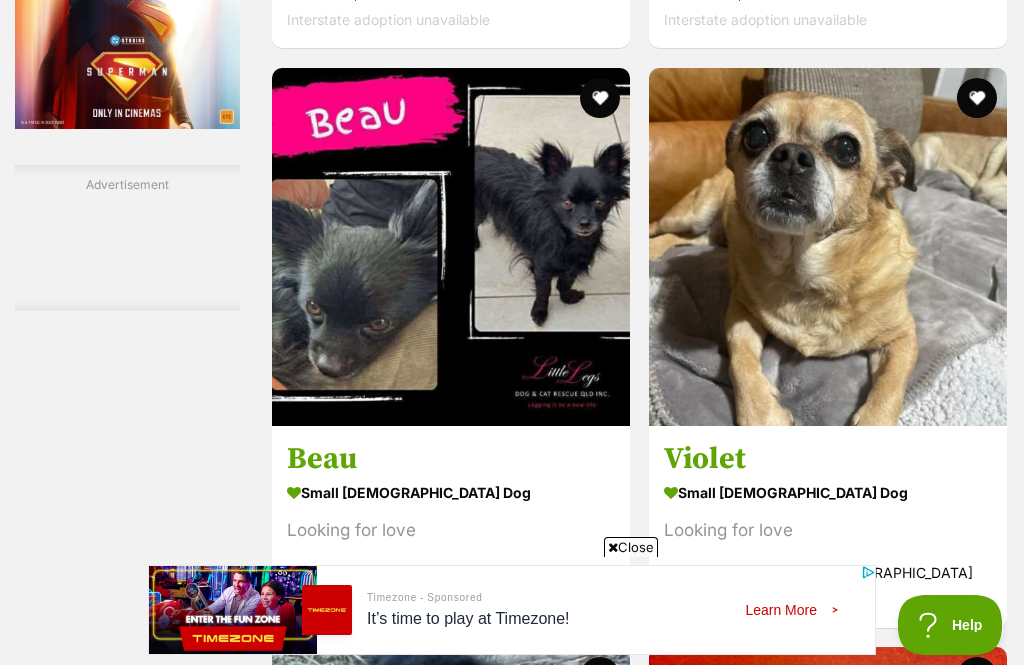 click on "[PERSON_NAME]" at bounding box center (828, 2197) 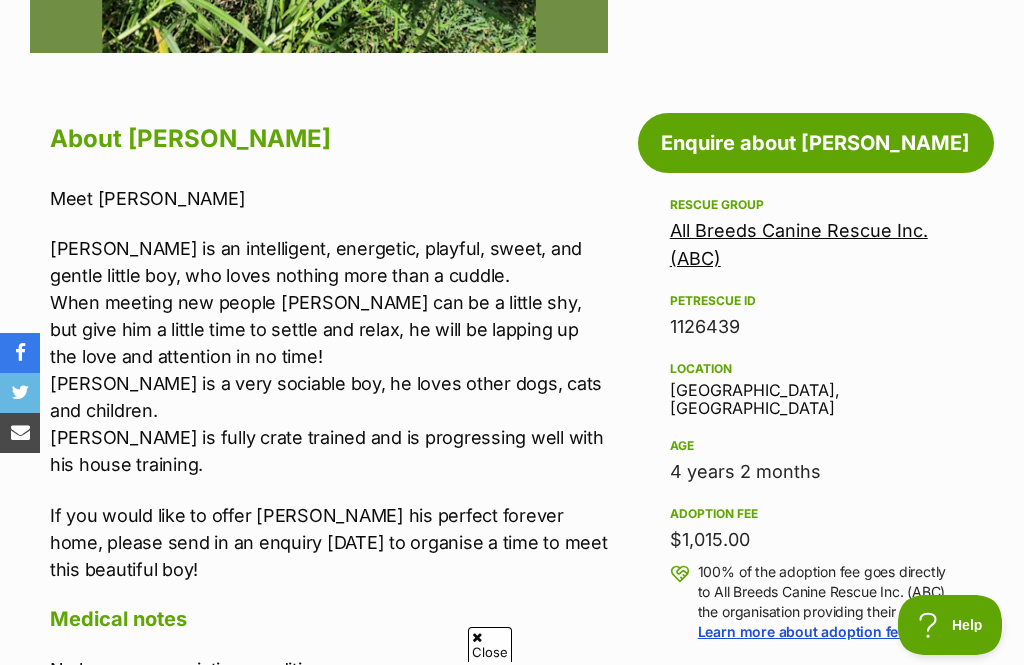 scroll, scrollTop: 979, scrollLeft: 0, axis: vertical 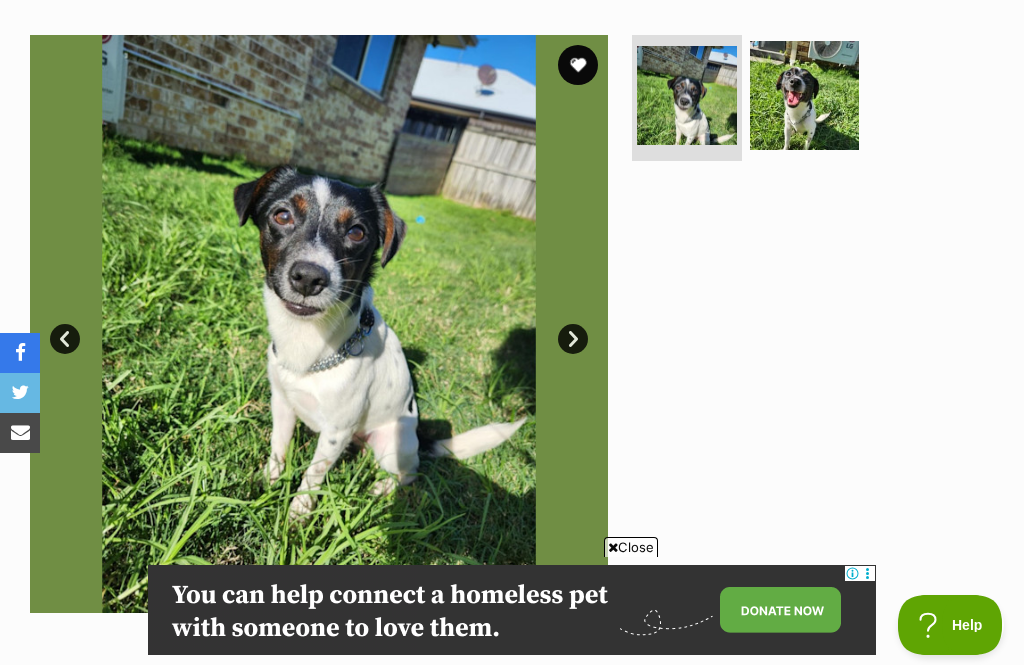 click on "Next" at bounding box center (573, 339) 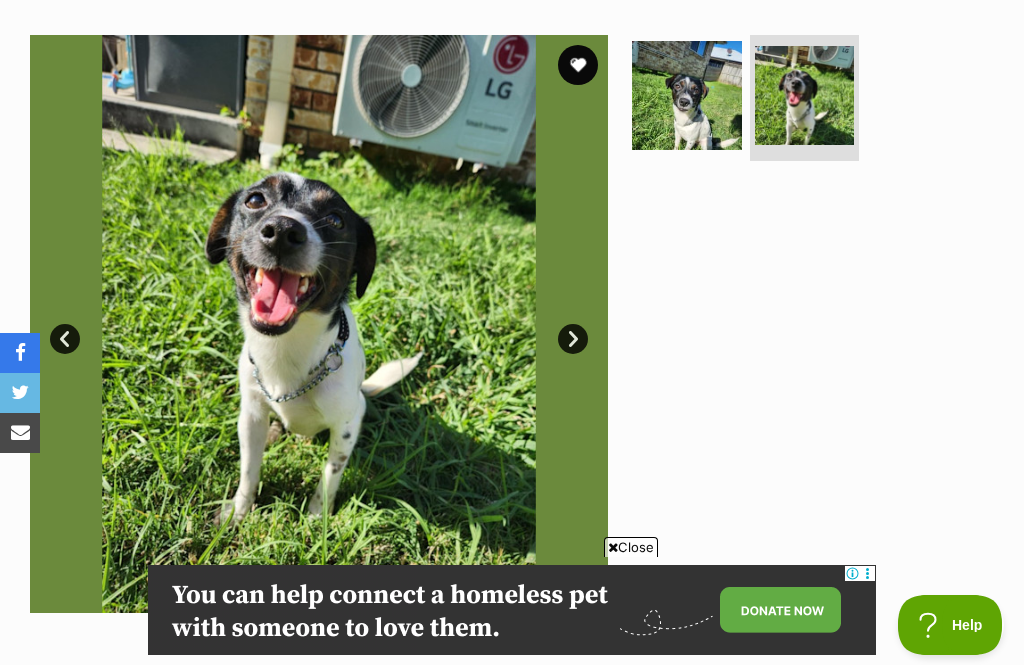 click at bounding box center (687, 96) 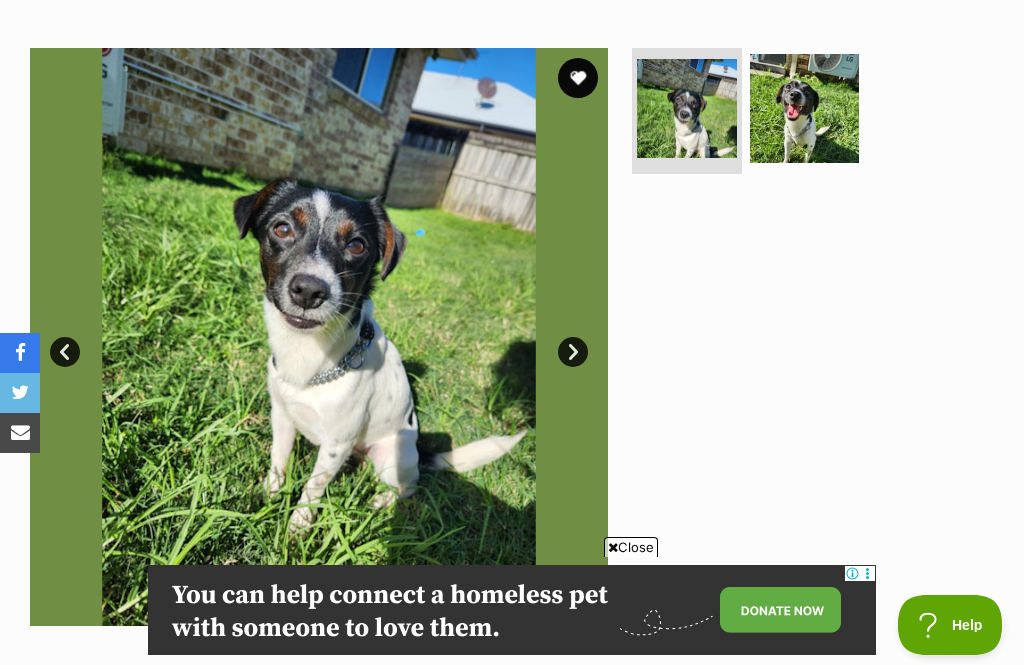 scroll, scrollTop: 367, scrollLeft: 0, axis: vertical 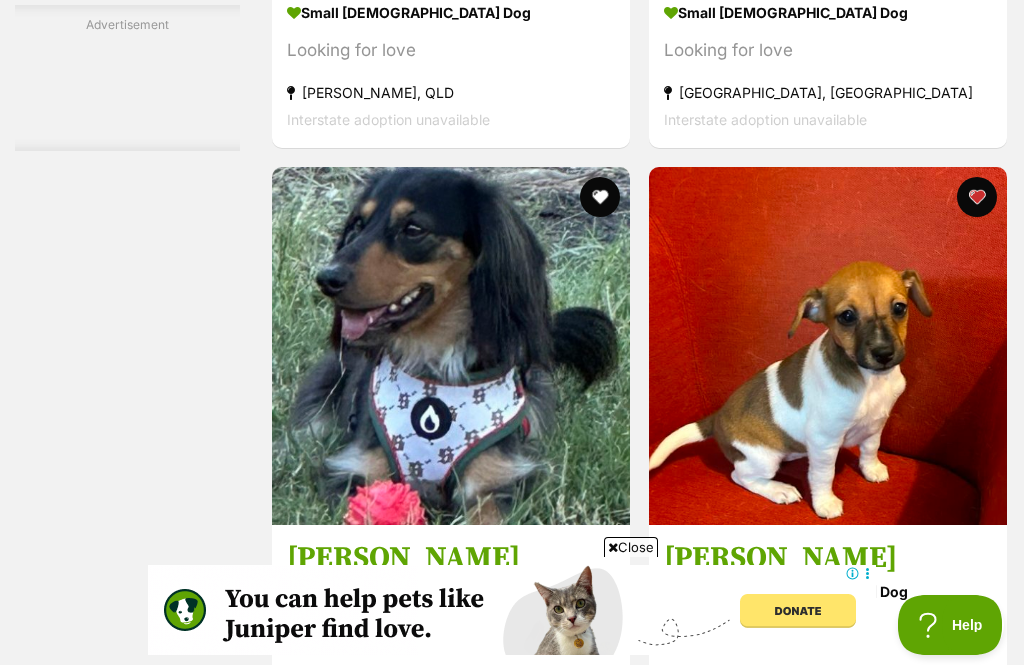 click at bounding box center [743, 3089] 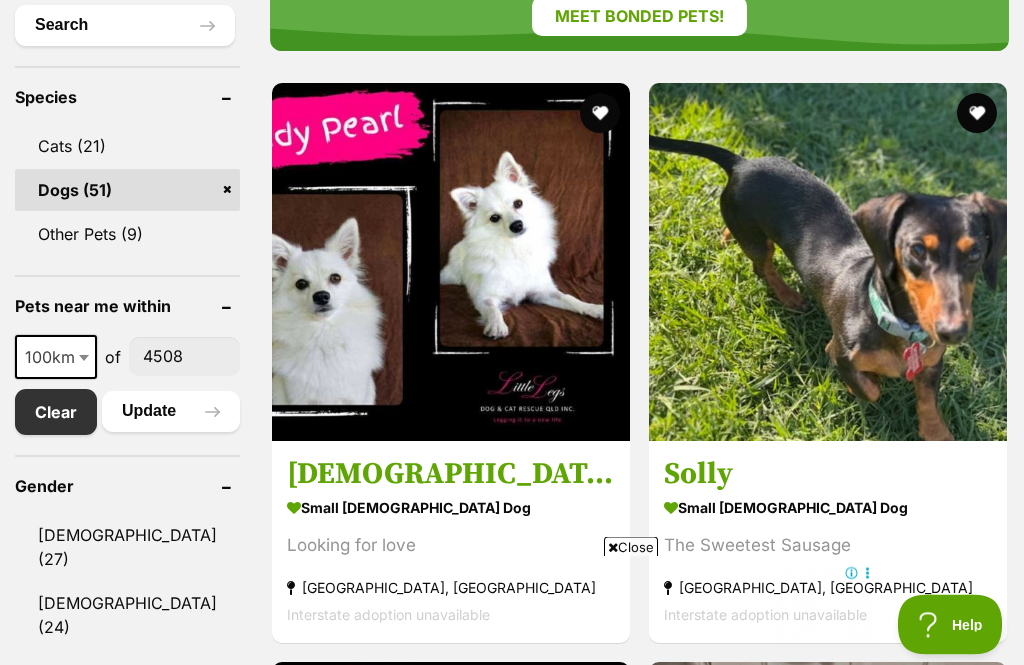 scroll, scrollTop: 784, scrollLeft: 0, axis: vertical 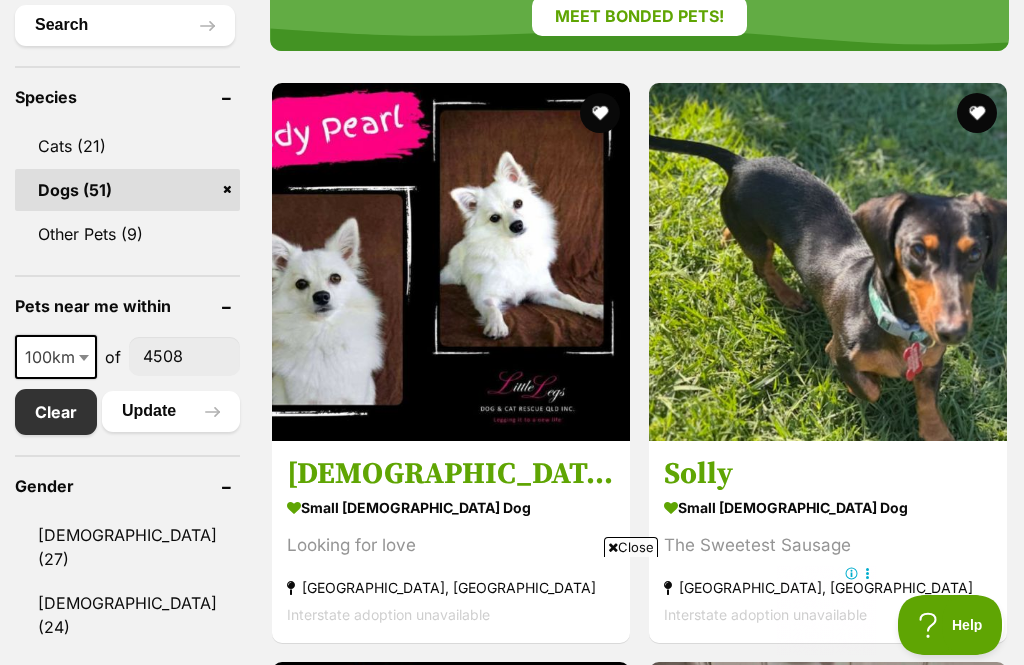 click on "Angus" at bounding box center [451, 1053] 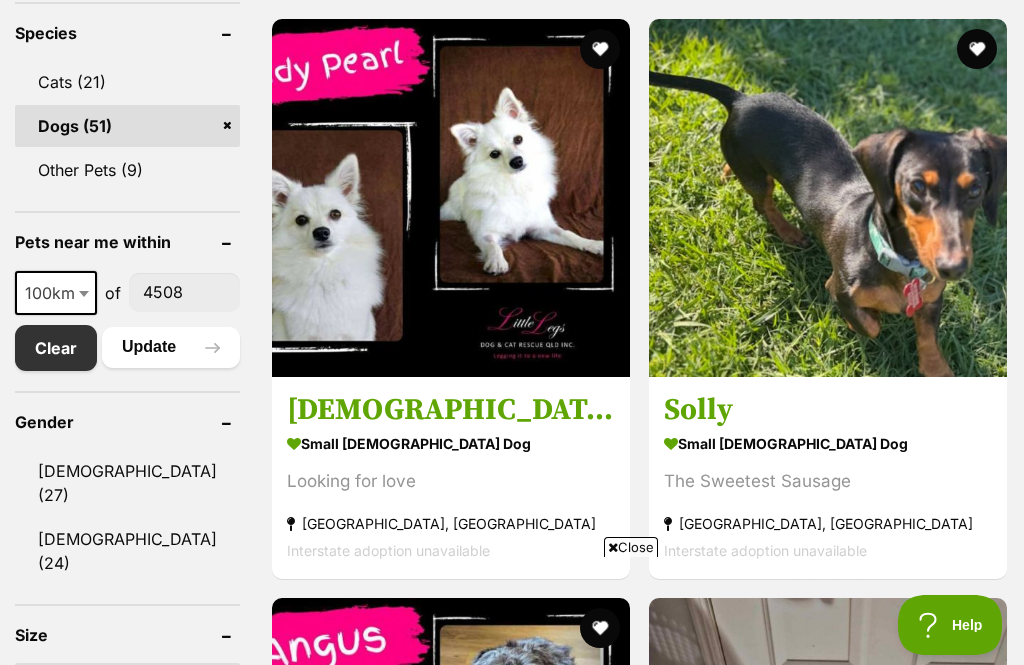 scroll, scrollTop: 0, scrollLeft: 0, axis: both 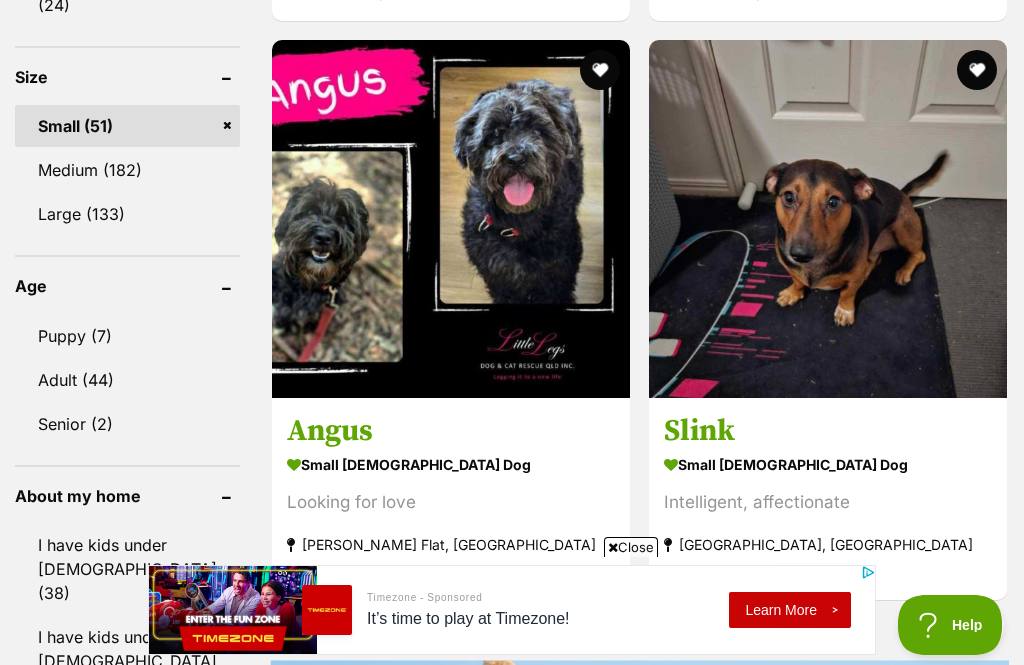 click on "Slink" at bounding box center (828, 431) 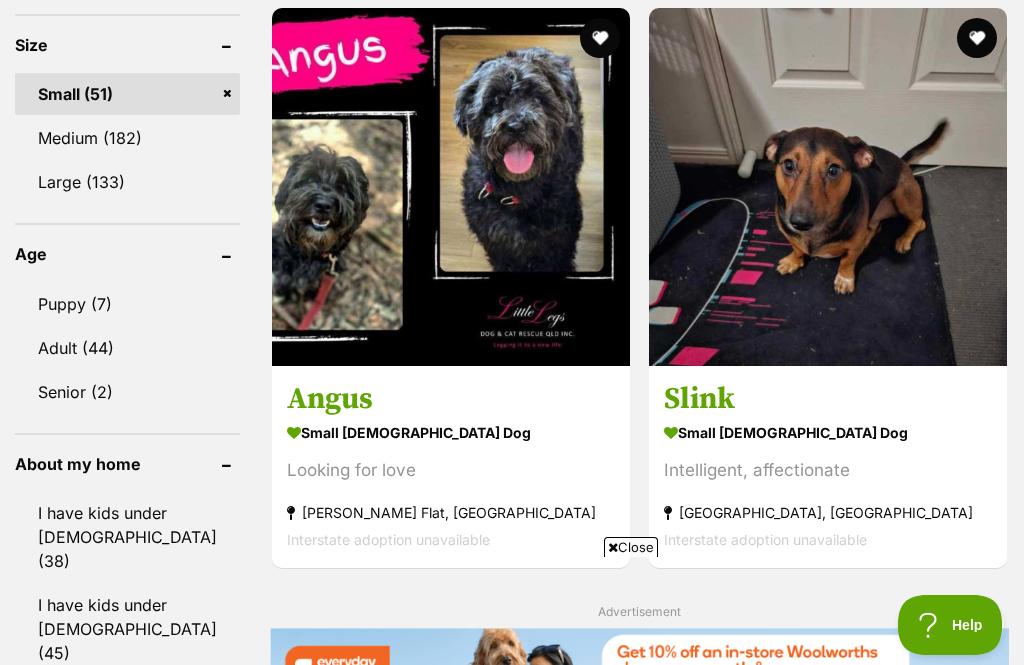 scroll, scrollTop: 0, scrollLeft: 0, axis: both 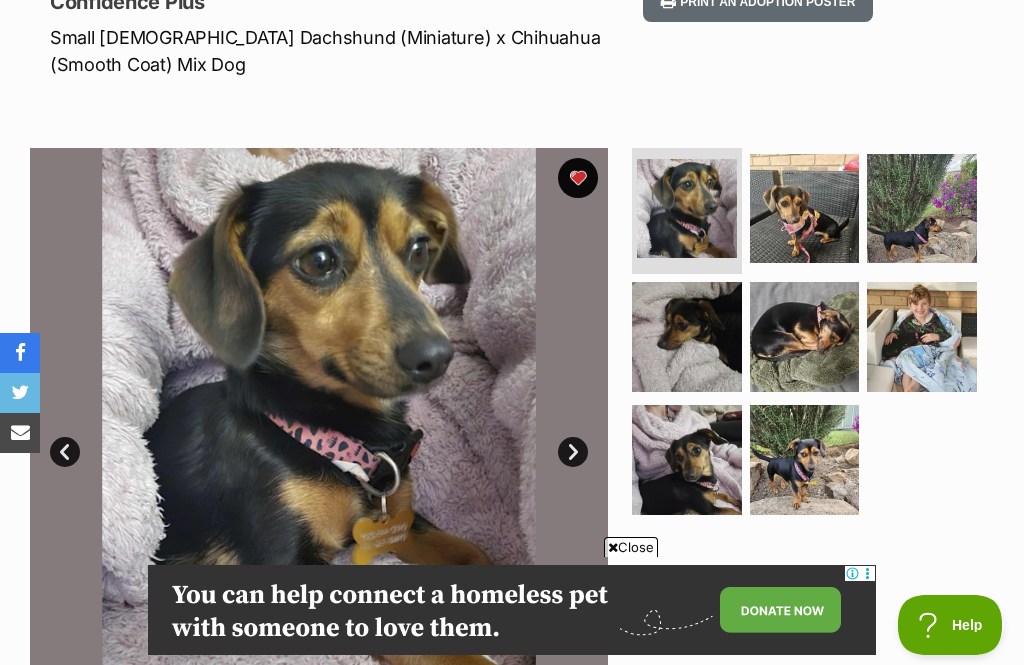 click on "Close" at bounding box center (631, 547) 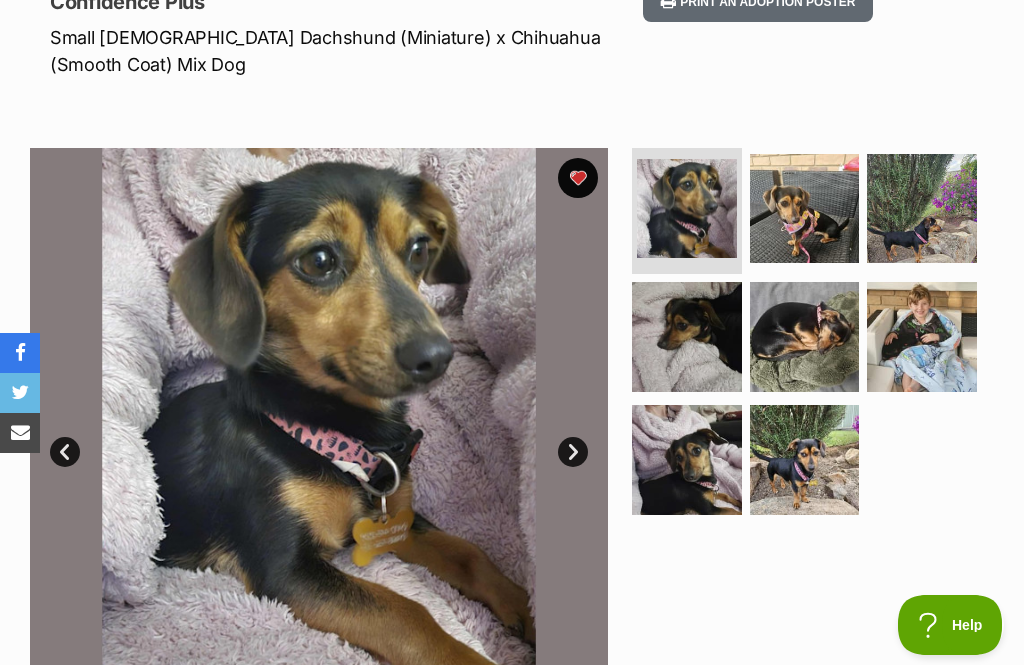 click at bounding box center [805, 209] 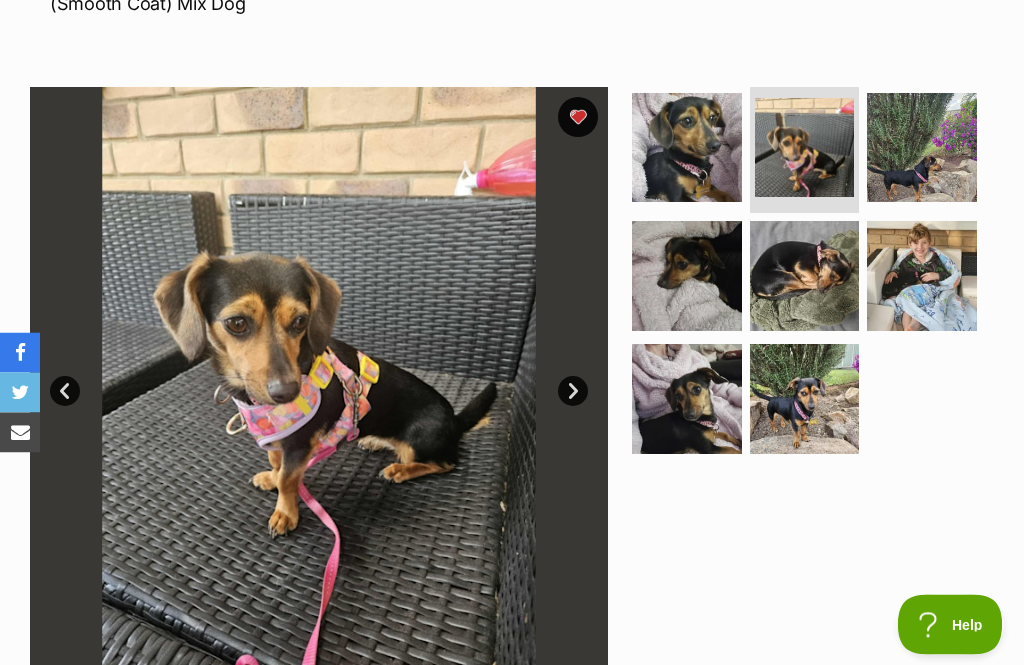 scroll, scrollTop: 357, scrollLeft: 0, axis: vertical 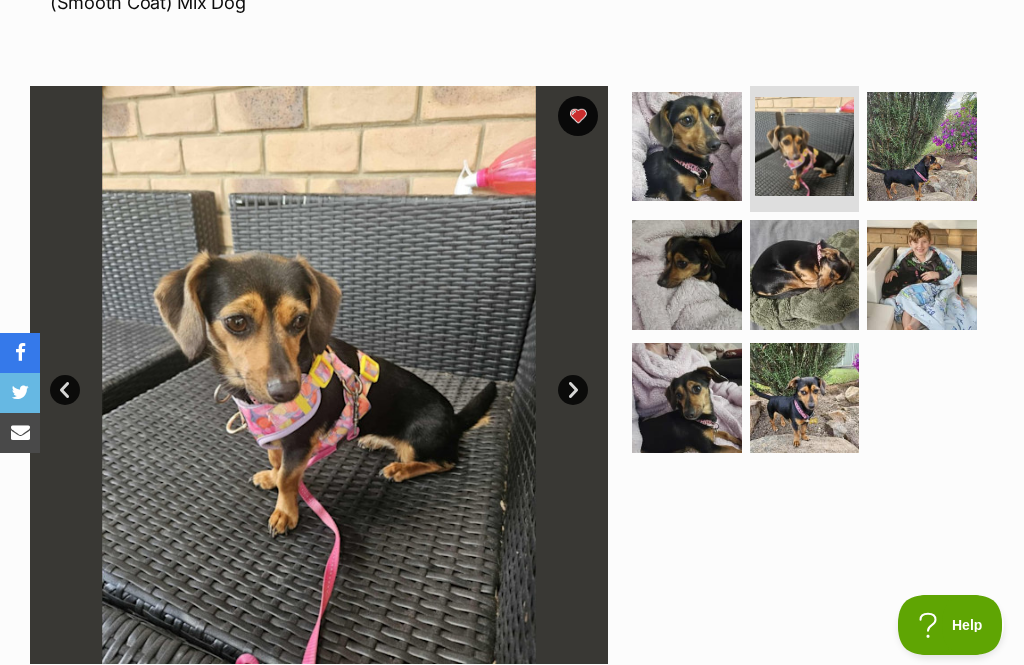 click at bounding box center (922, 147) 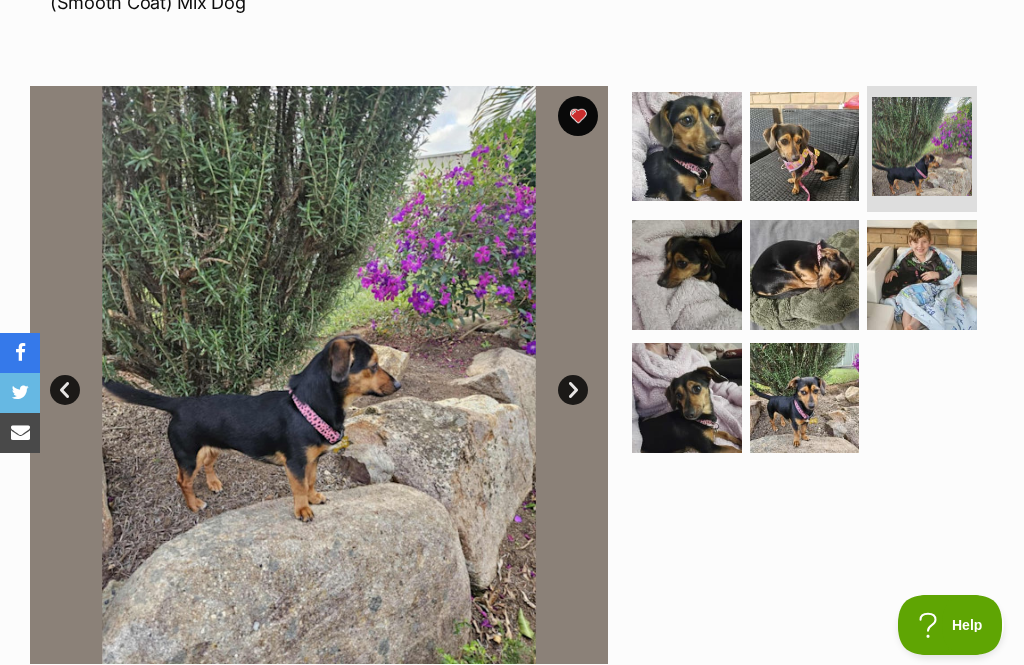 click at bounding box center [687, 275] 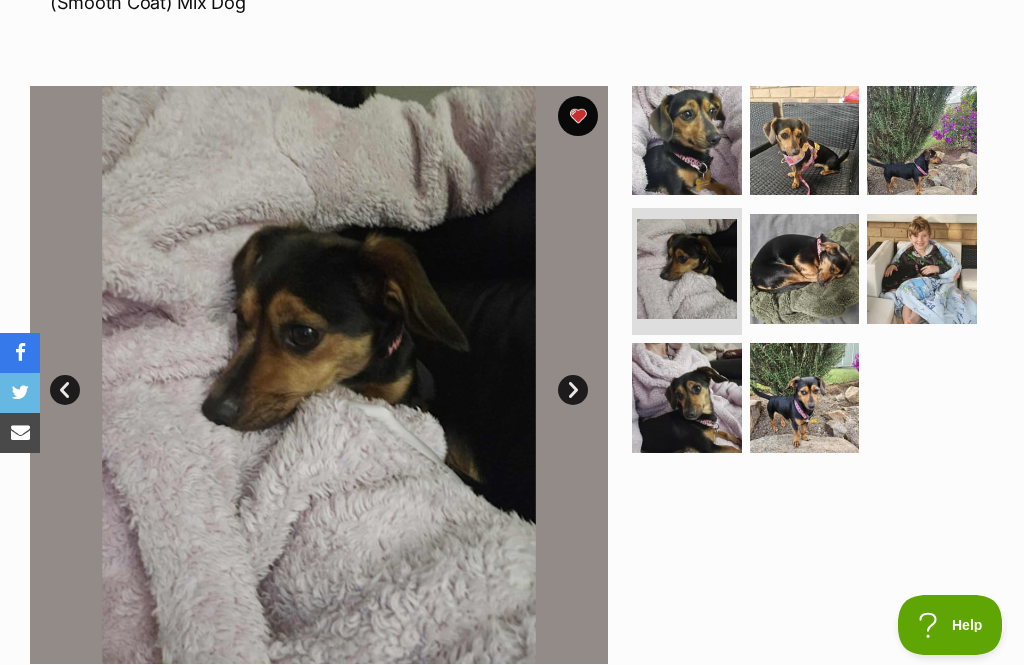 click at bounding box center [805, 269] 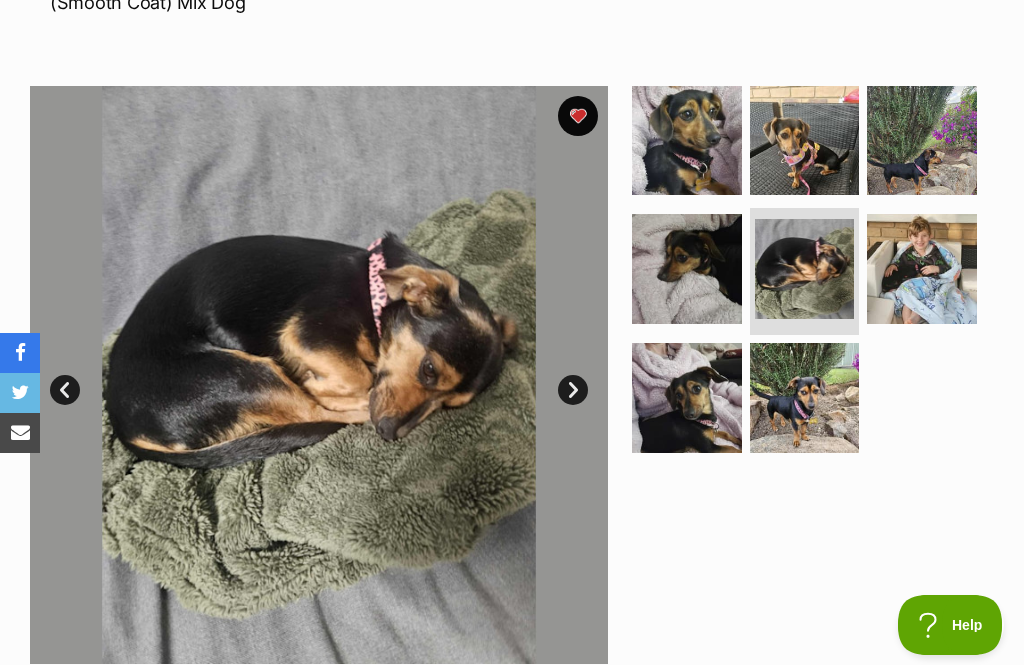 click at bounding box center [922, 269] 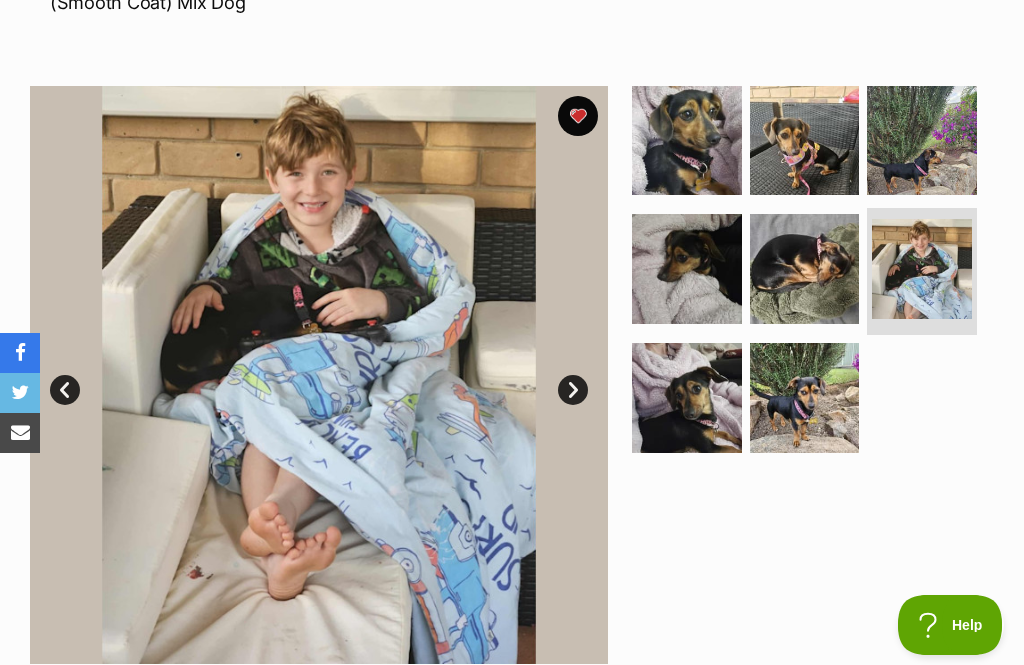 click at bounding box center (687, 398) 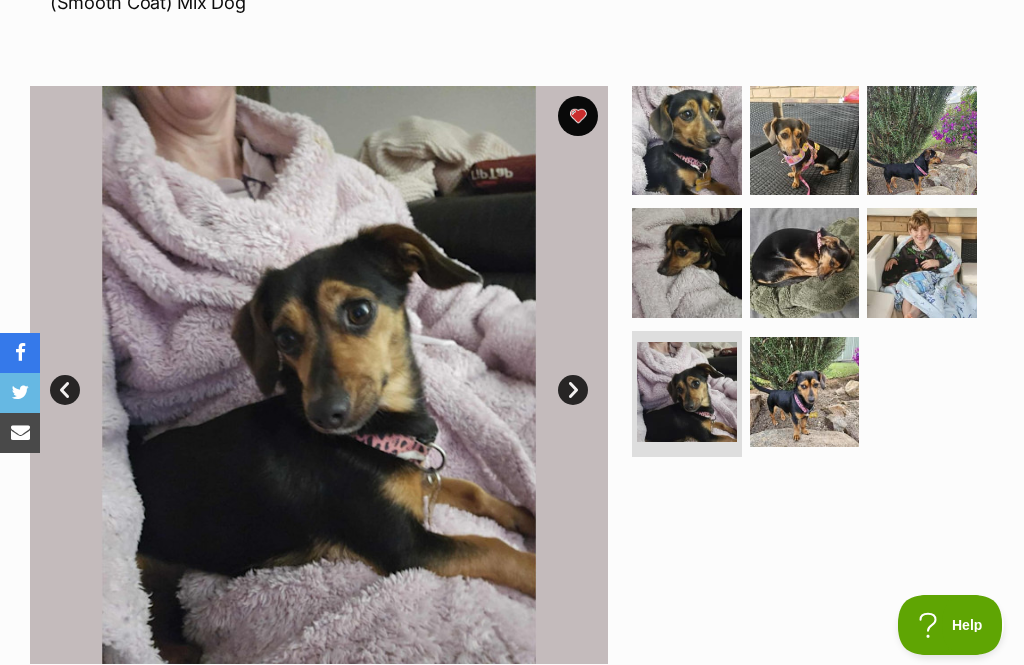 click at bounding box center [805, 392] 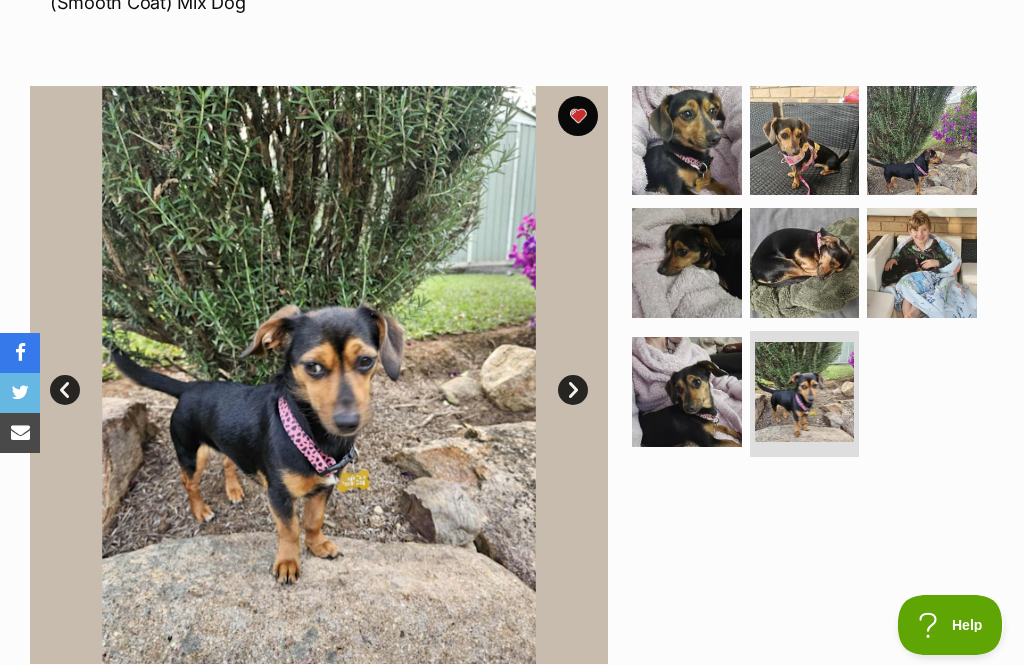 click at bounding box center [687, 141] 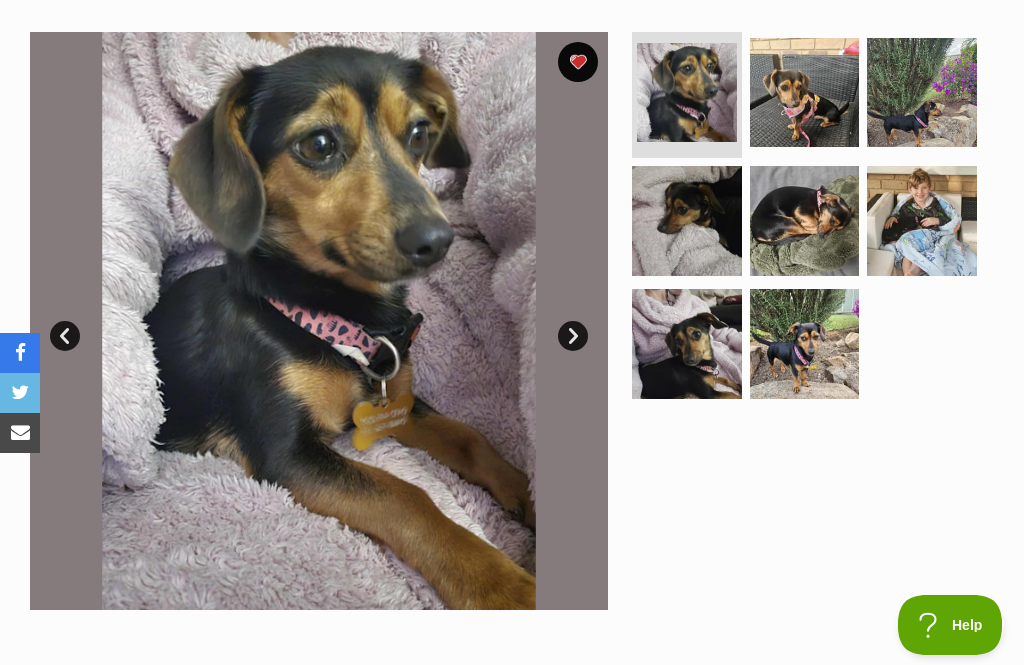 scroll, scrollTop: 409, scrollLeft: 0, axis: vertical 